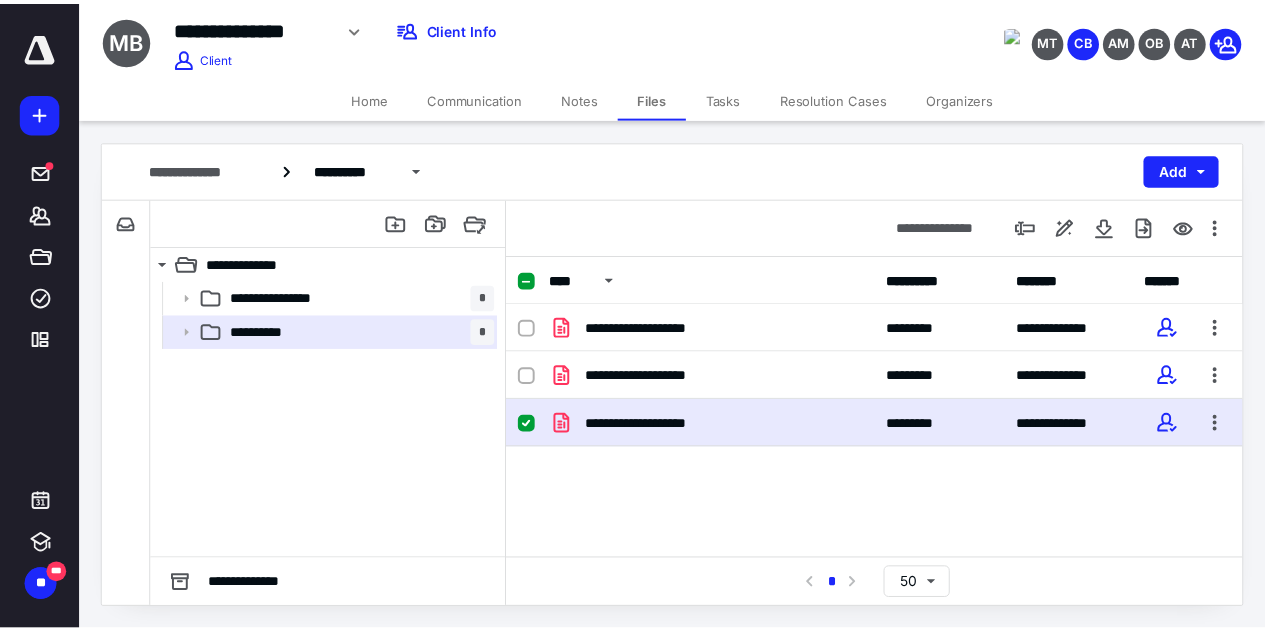 scroll, scrollTop: 0, scrollLeft: 0, axis: both 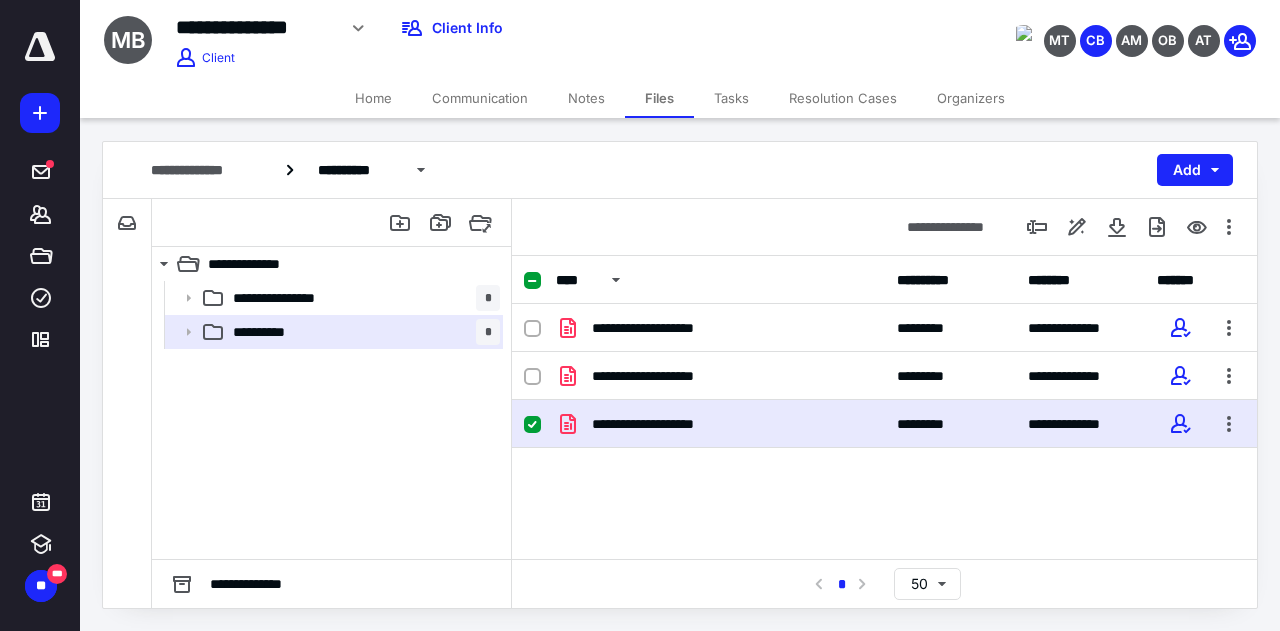click on "Notes" at bounding box center [586, 98] 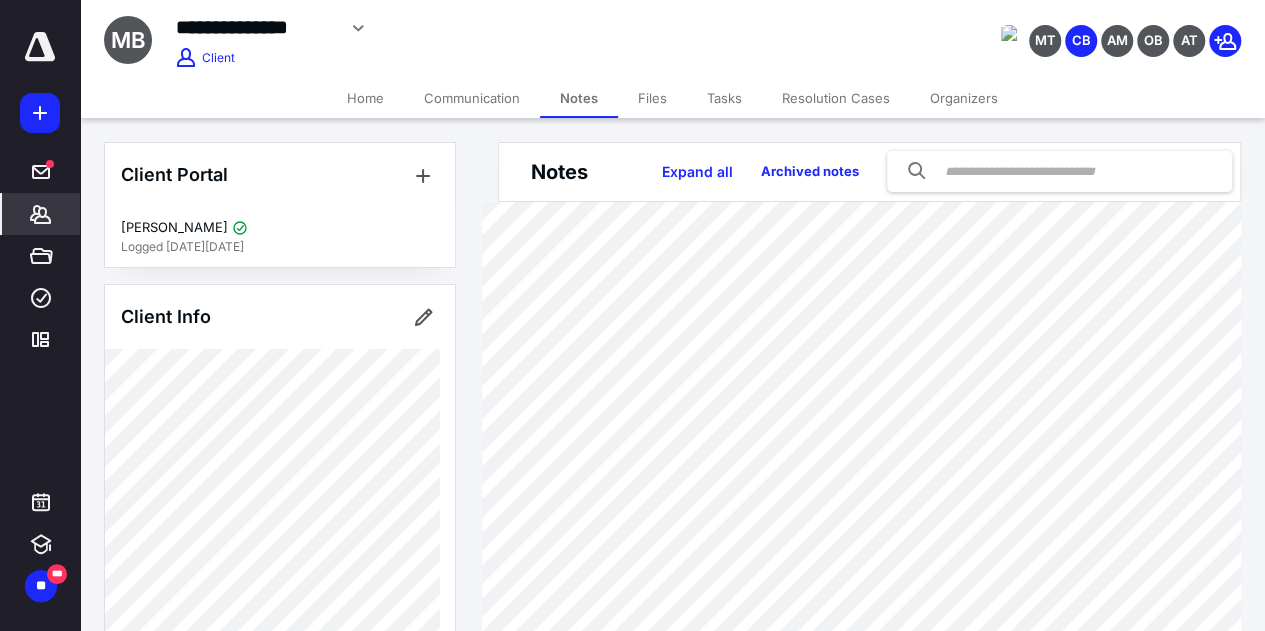 type on "**********" 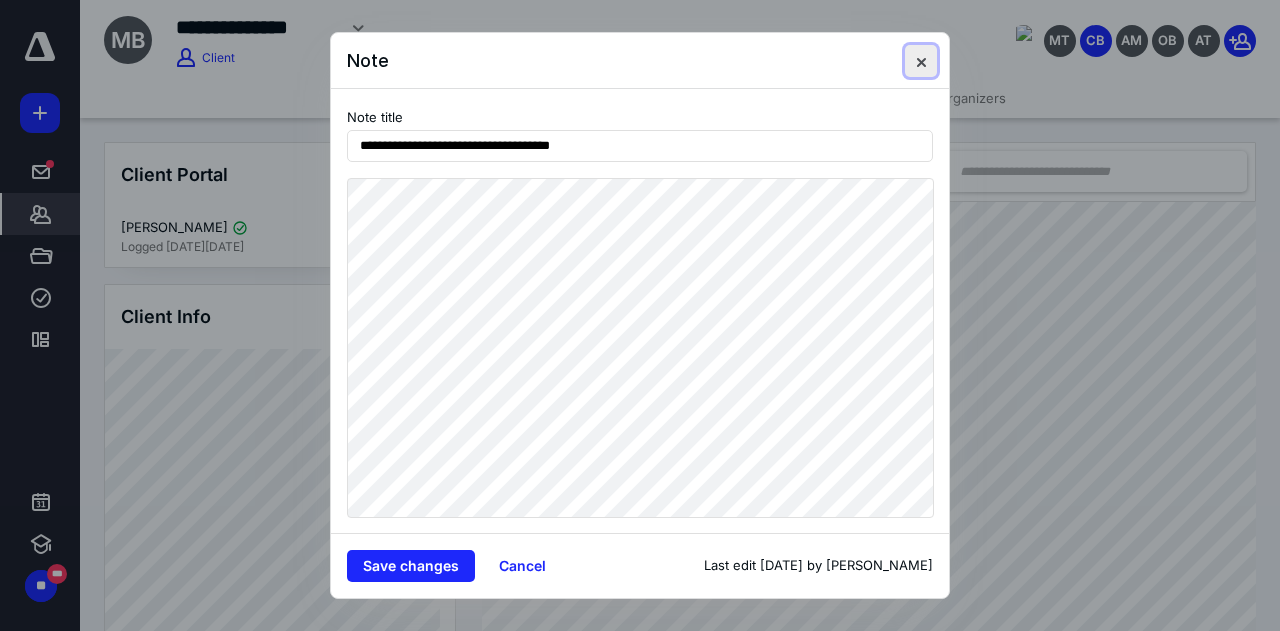click at bounding box center (921, 61) 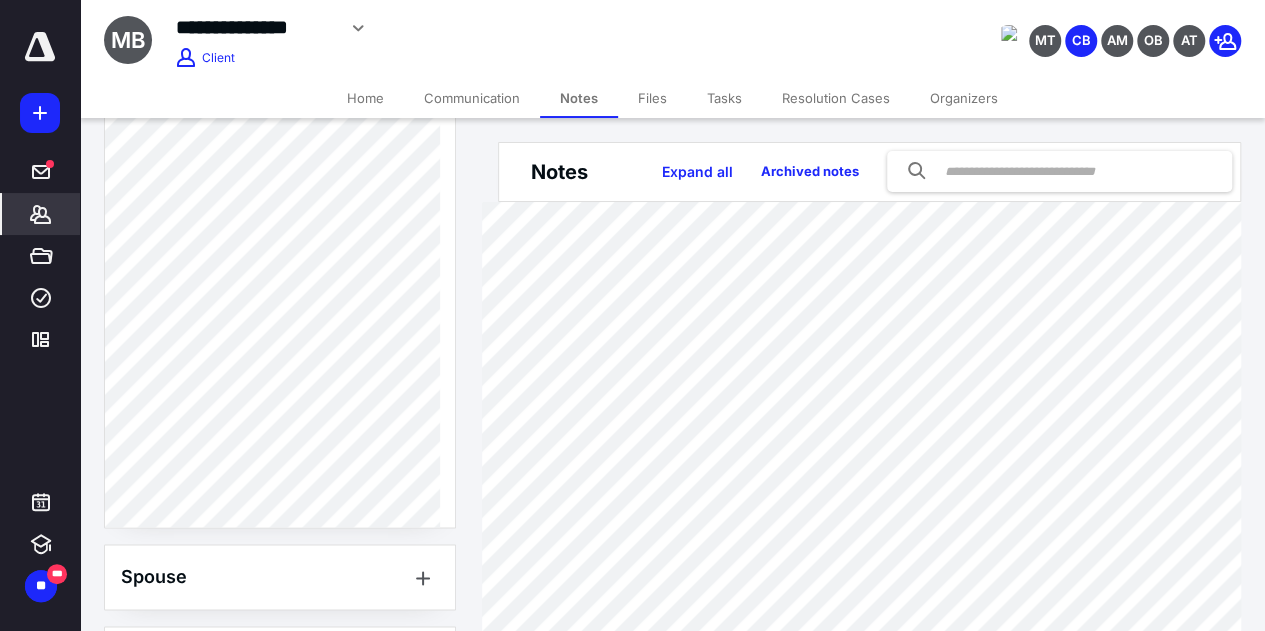 scroll, scrollTop: 1110, scrollLeft: 0, axis: vertical 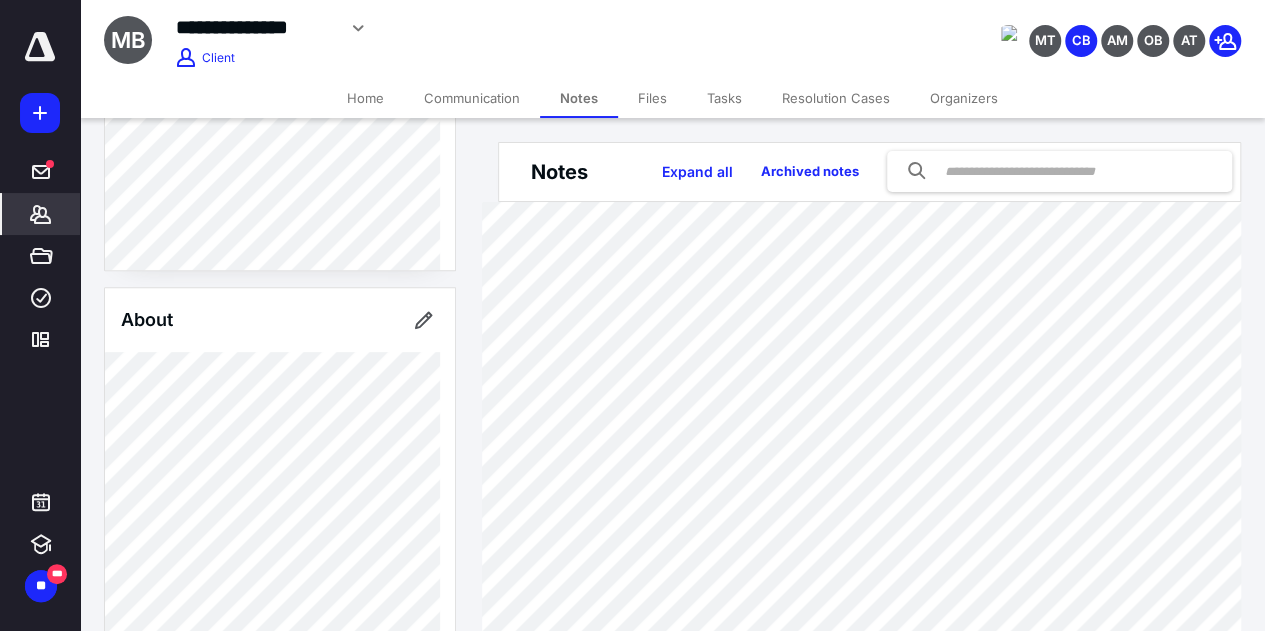 click on "Files" at bounding box center [652, 98] 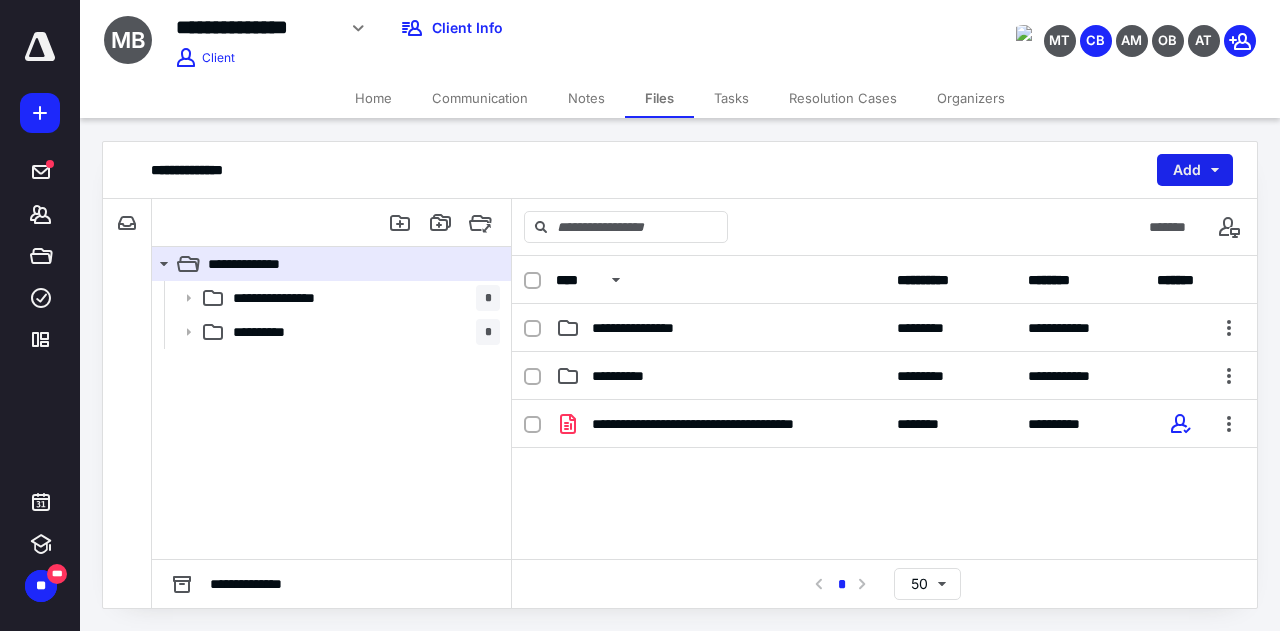 click on "Add" at bounding box center [1195, 170] 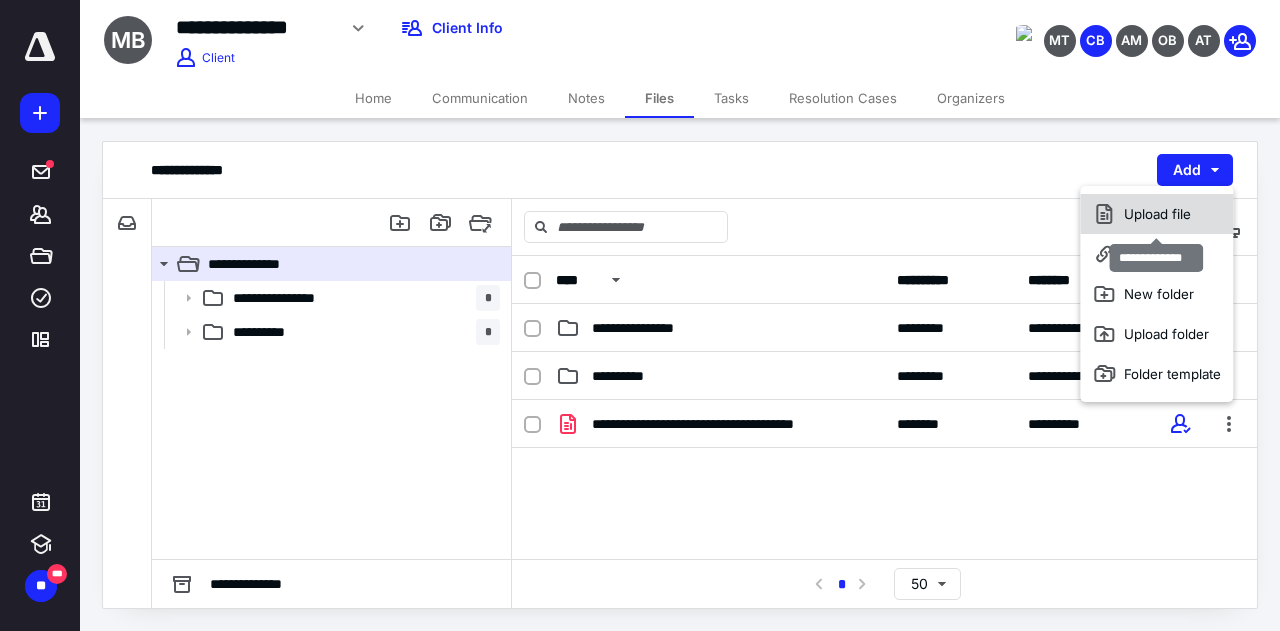 click on "Upload file" at bounding box center (1156, 214) 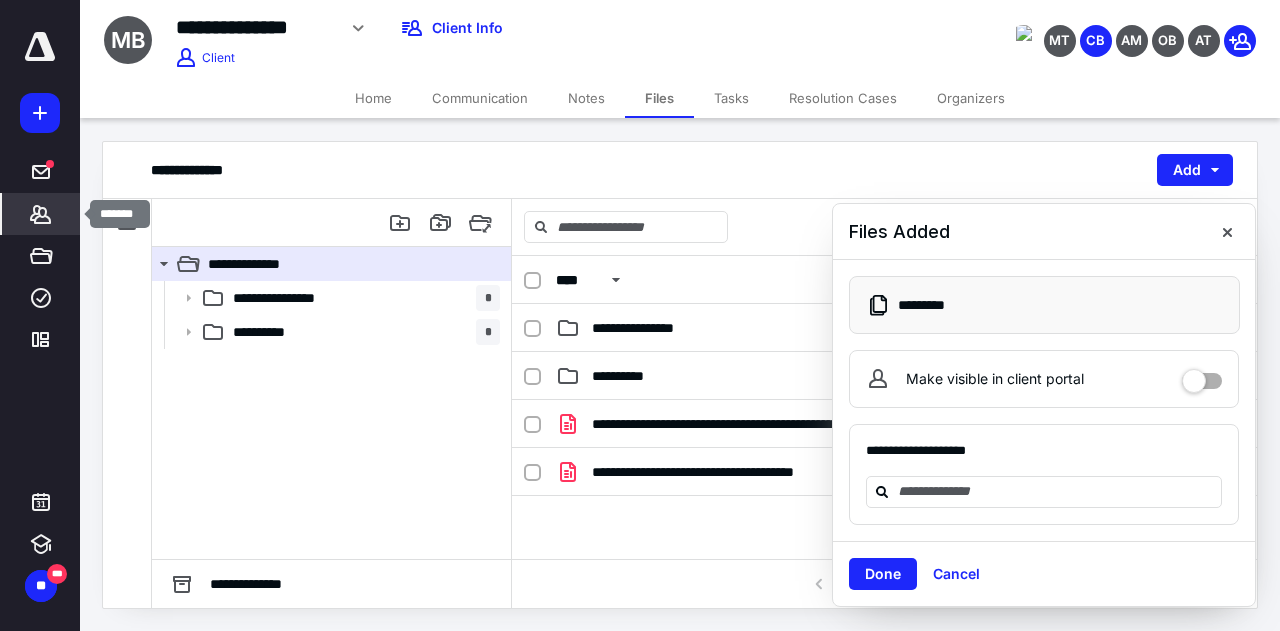 click 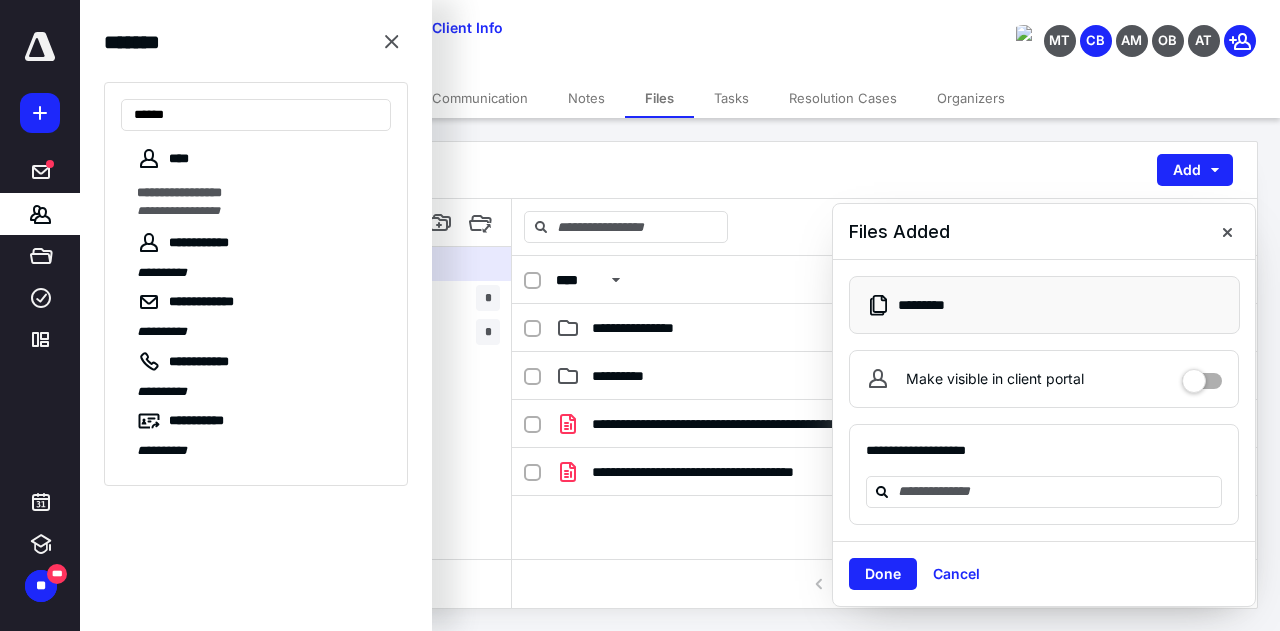 type on "******" 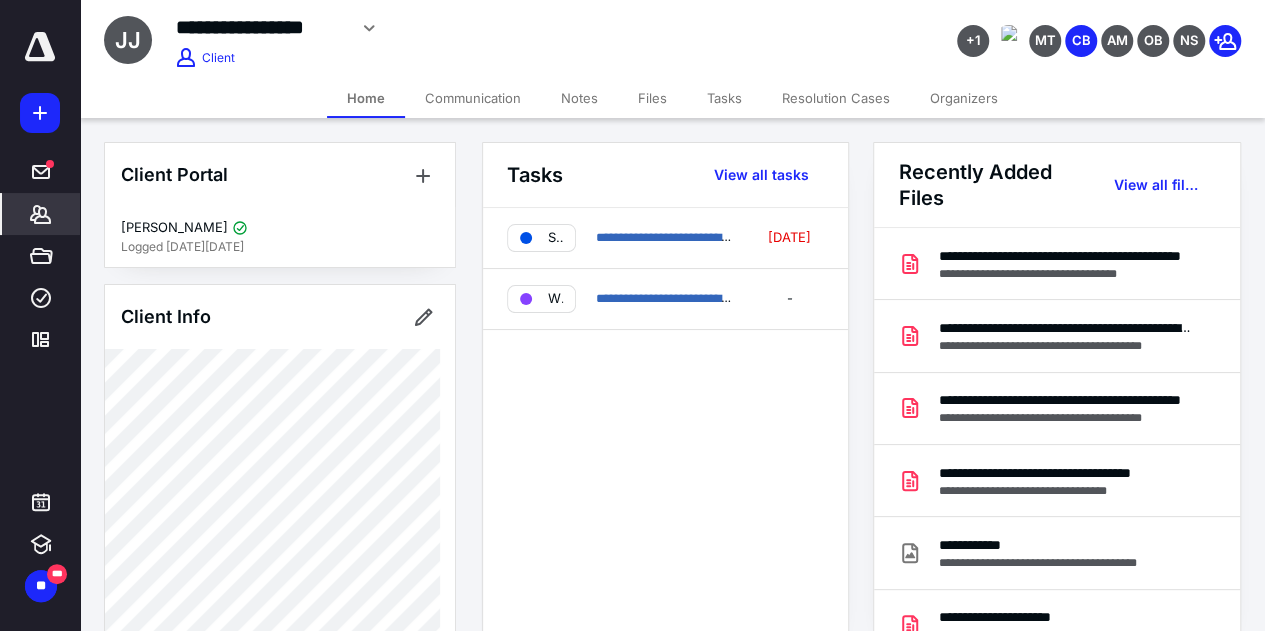 click on "Files" at bounding box center (652, 98) 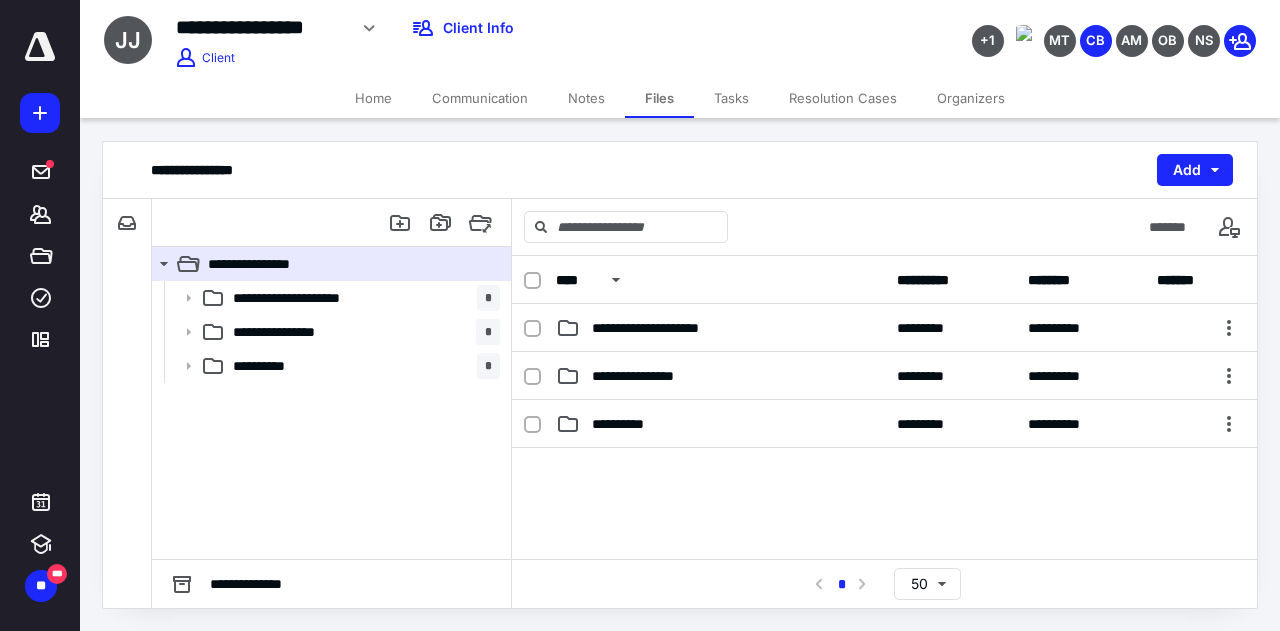 click on "Files" at bounding box center (659, 98) 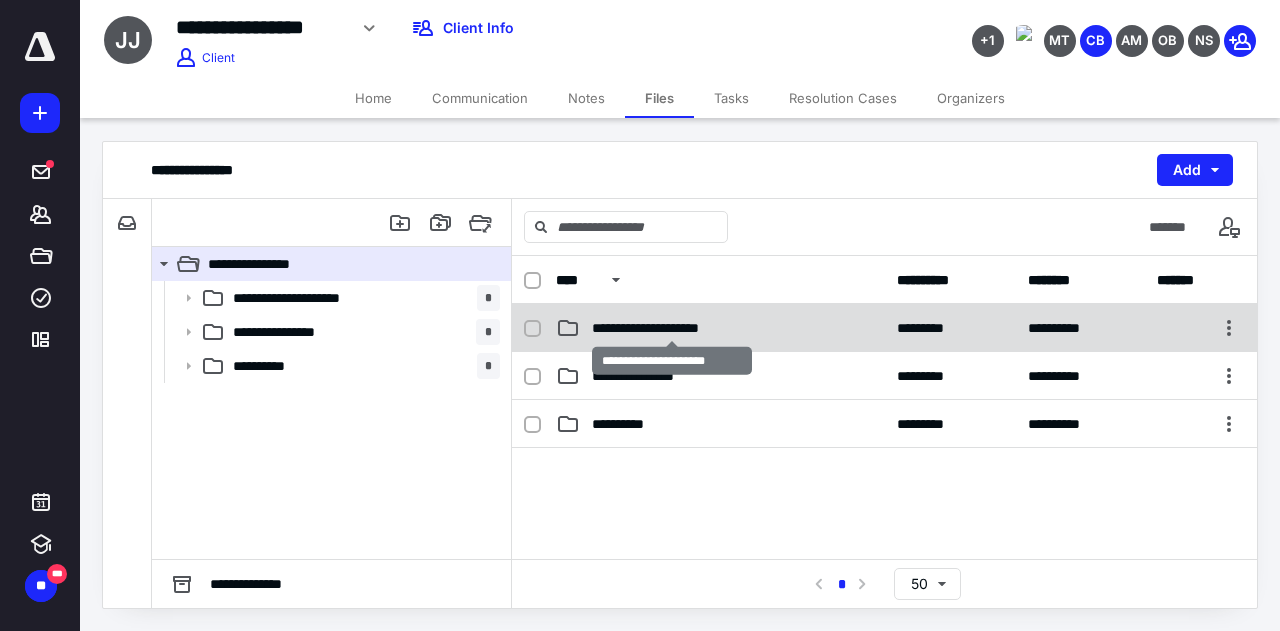 click on "**********" at bounding box center (673, 328) 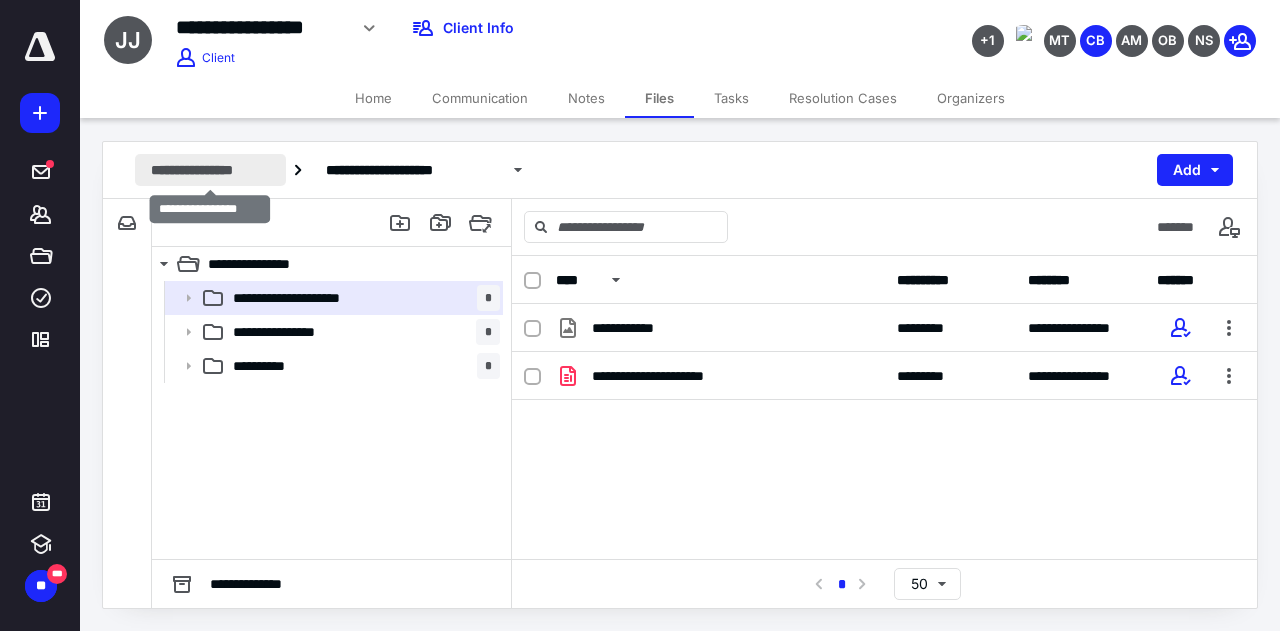 click on "**********" at bounding box center (210, 170) 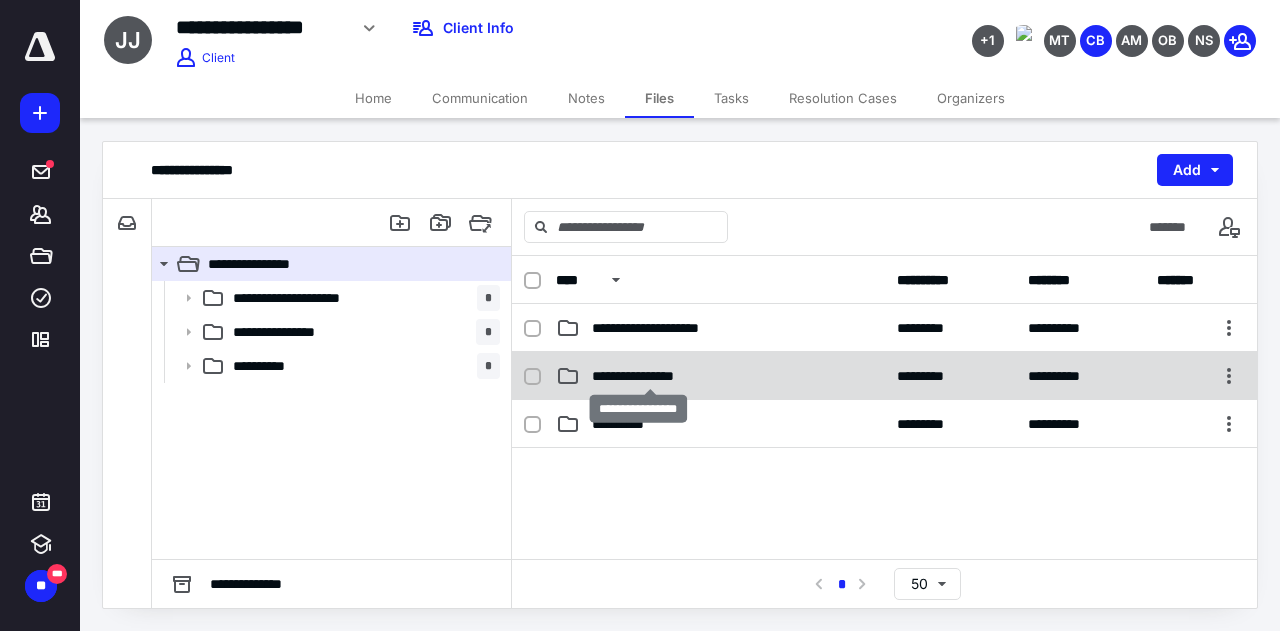 click on "**********" at bounding box center (650, 376) 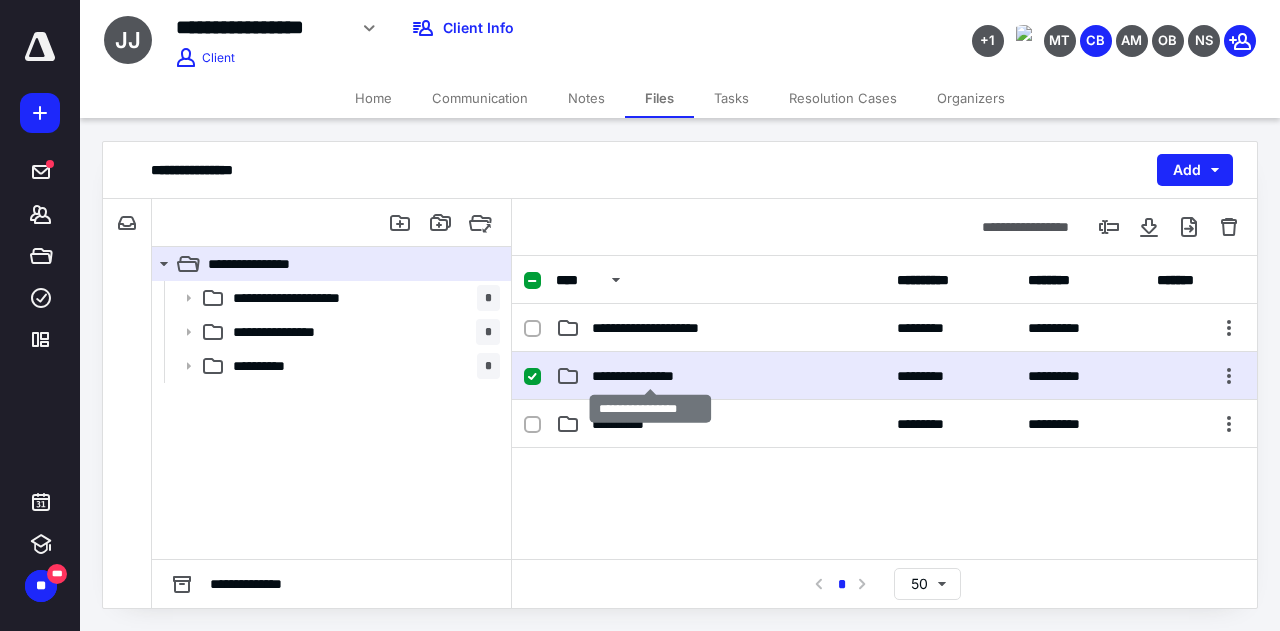 click on "**********" at bounding box center [650, 376] 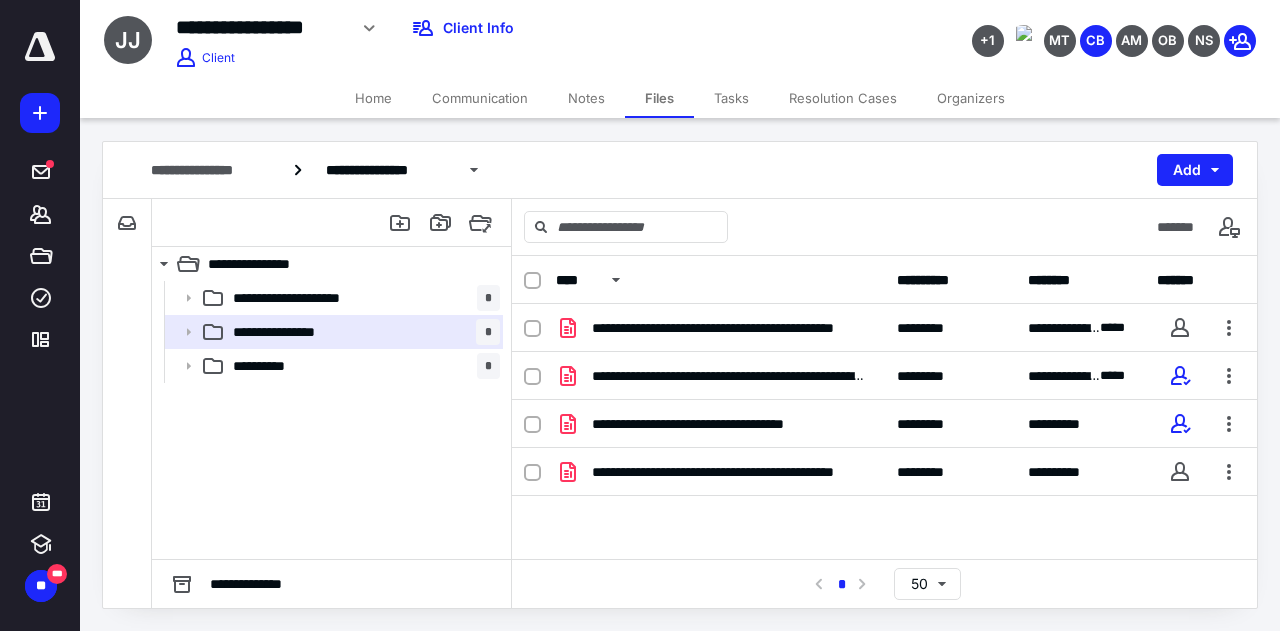 click on "Home Communication Notes Files Tasks Resolution Cases Organizers" at bounding box center (680, 98) 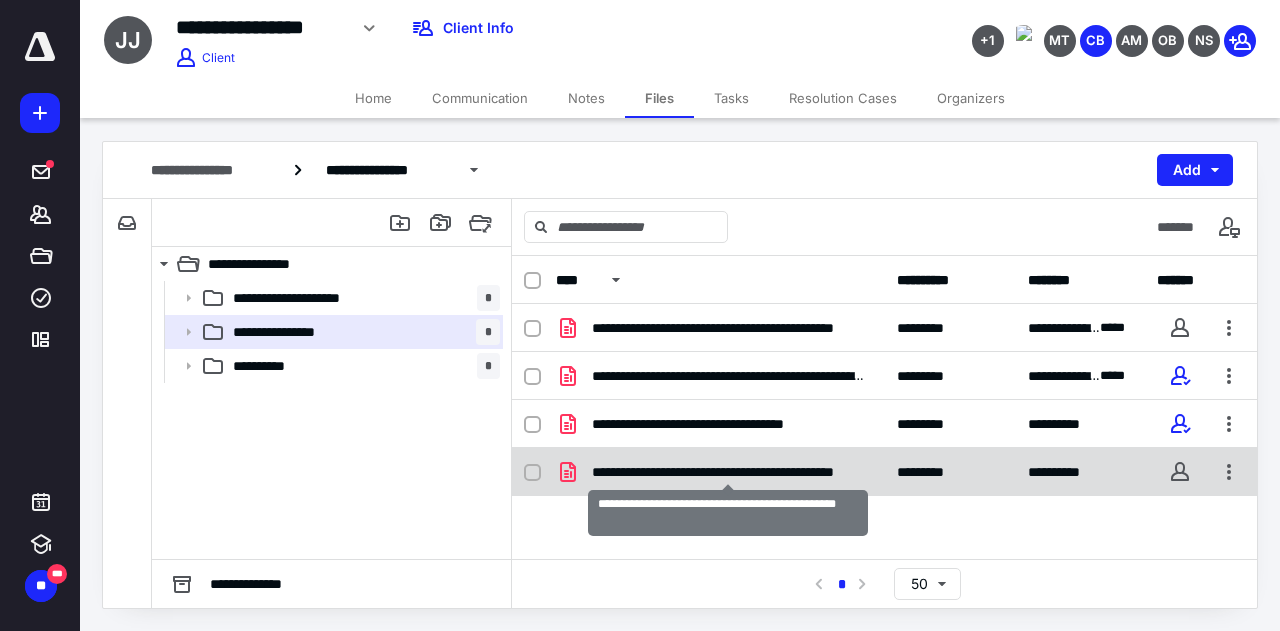 click on "**********" at bounding box center (728, 472) 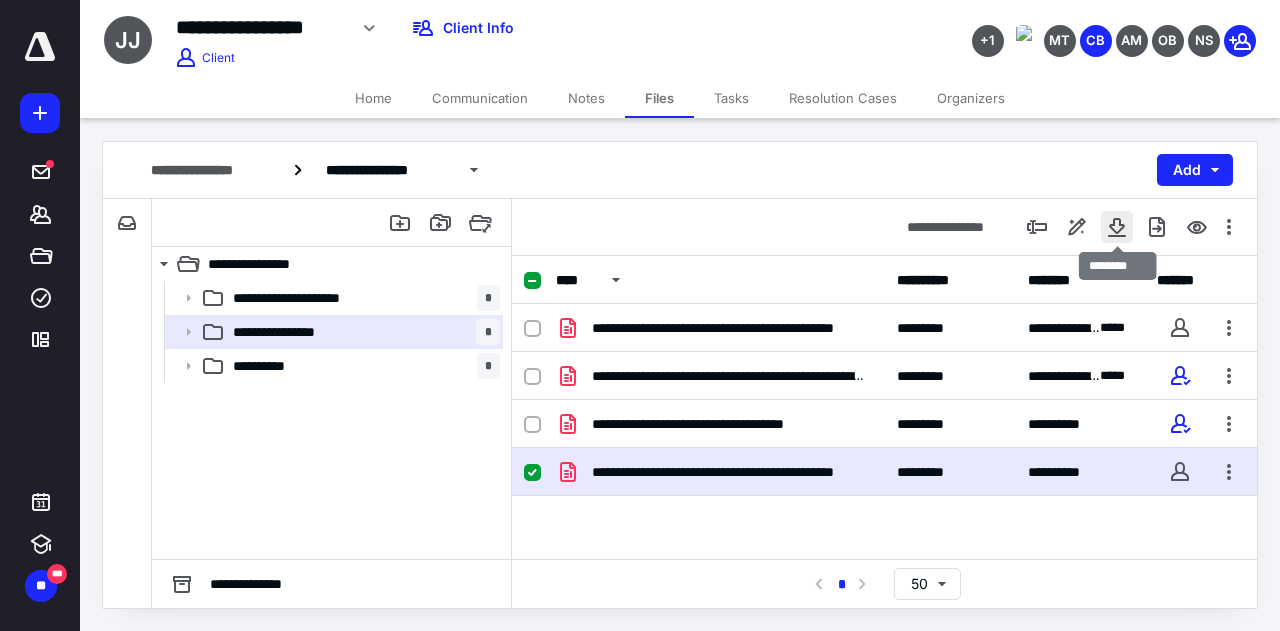 click at bounding box center [1117, 227] 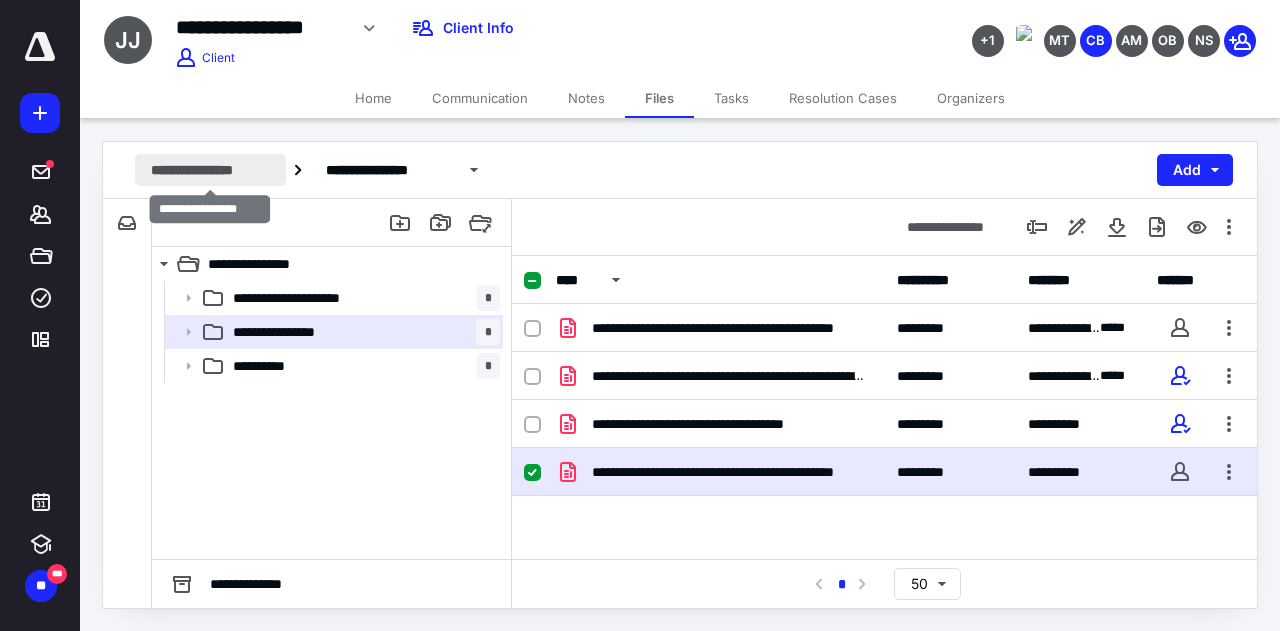 click on "**********" at bounding box center [210, 170] 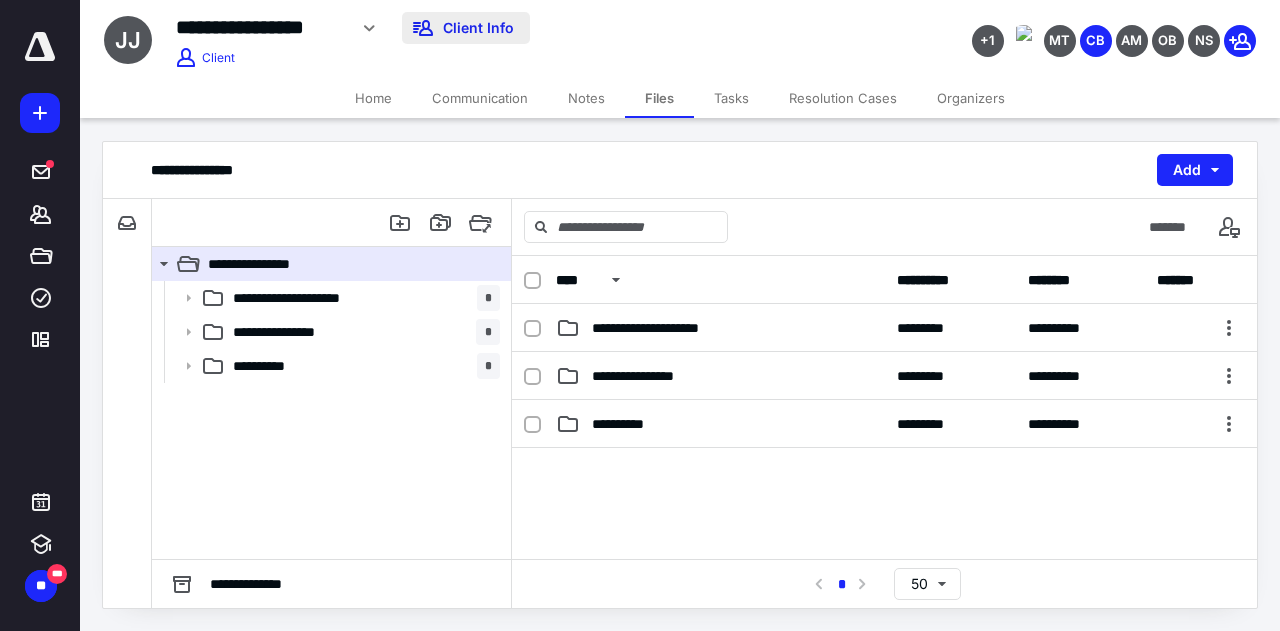 click on "Client Info" at bounding box center [466, 28] 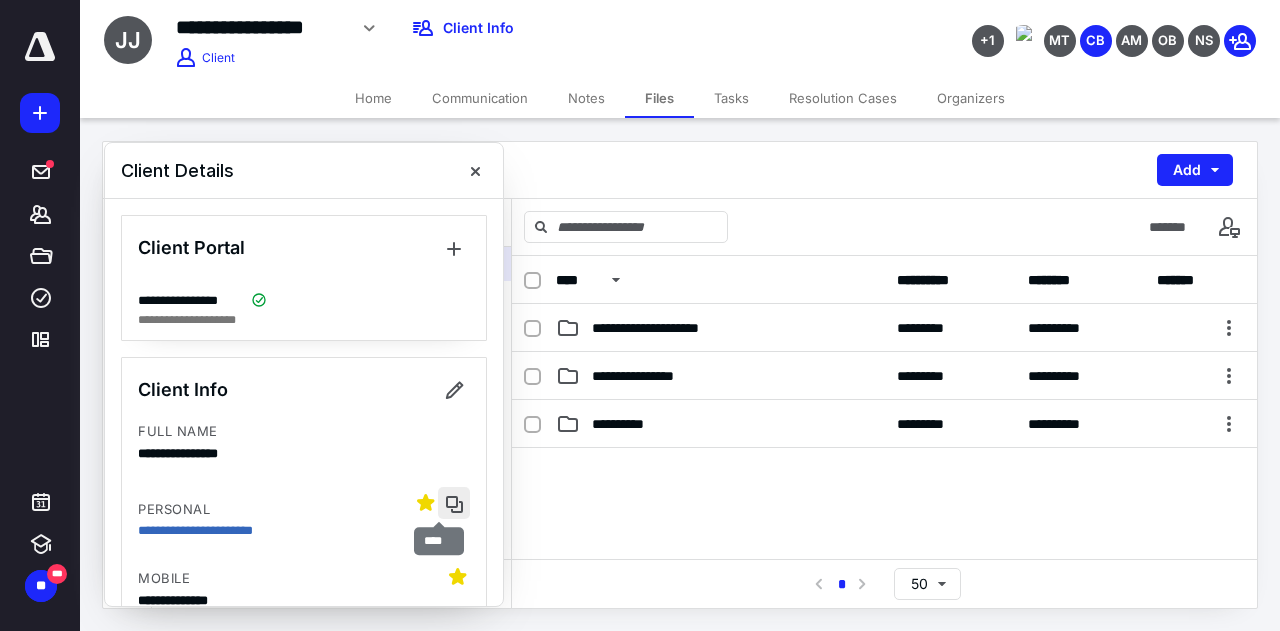 click at bounding box center (454, 503) 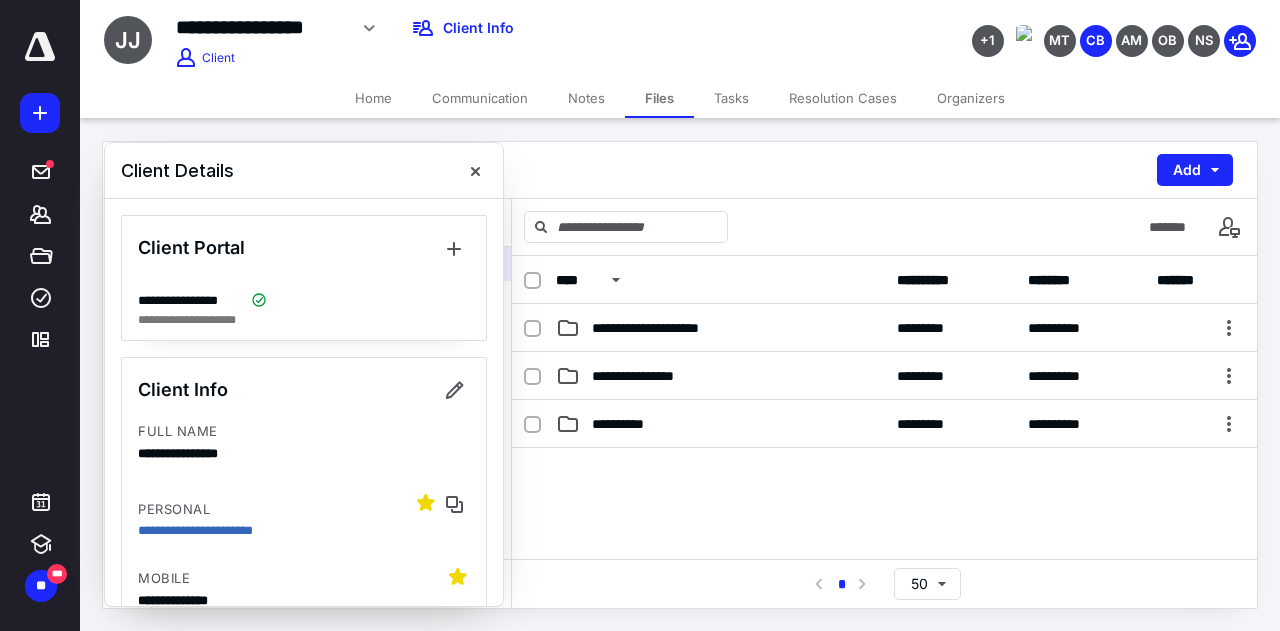 click on "**********" at bounding box center (680, 39) 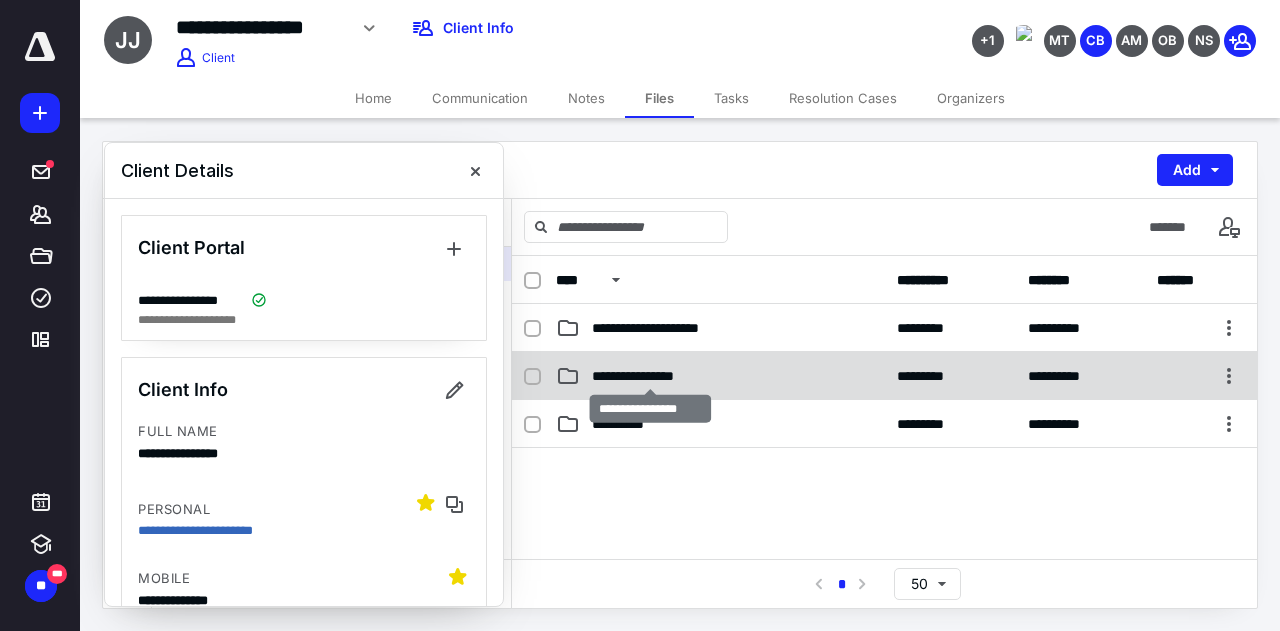 click on "**********" at bounding box center [650, 376] 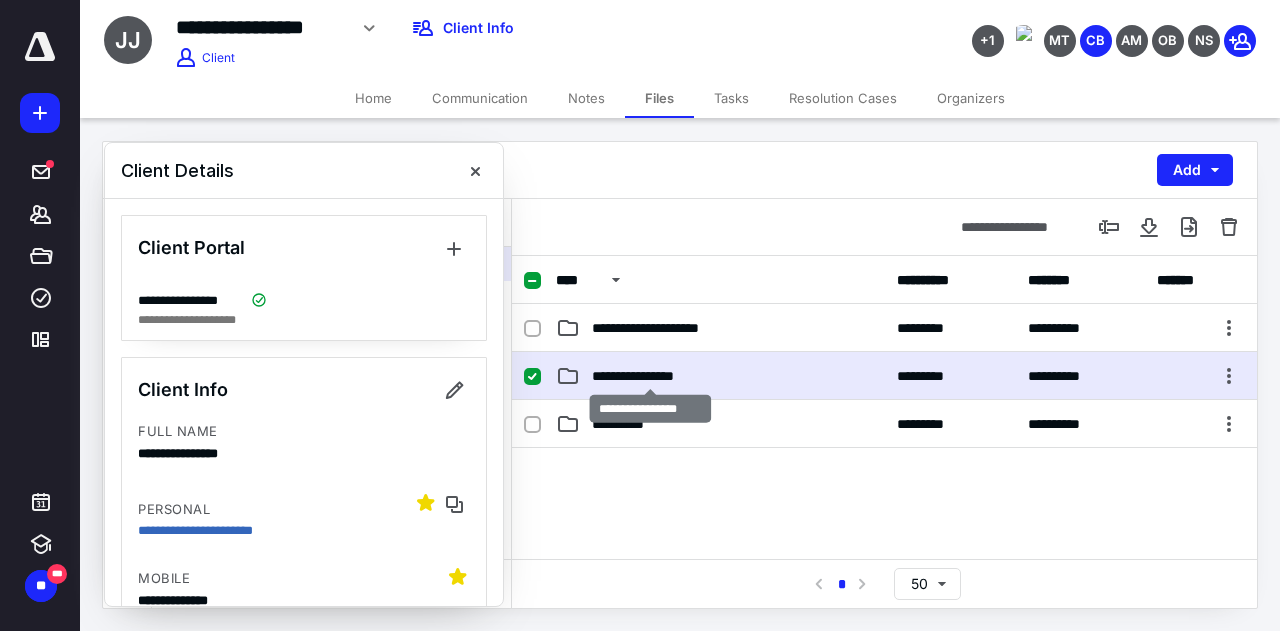 click on "**********" at bounding box center (650, 376) 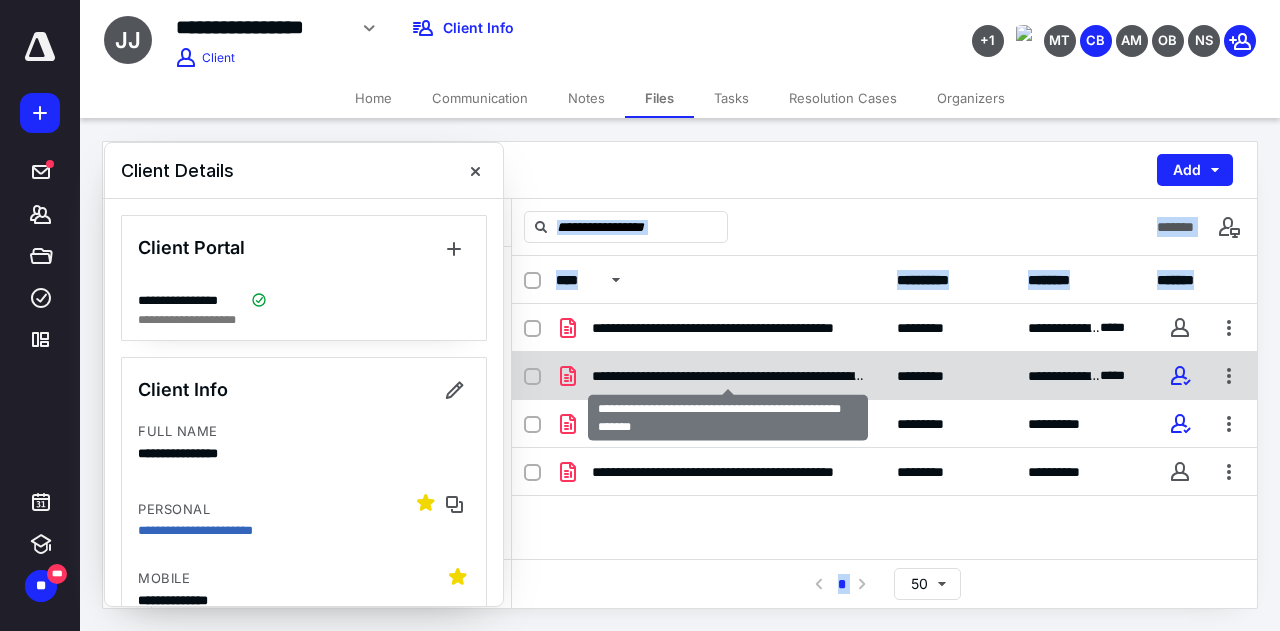 click on "**********" at bounding box center (728, 376) 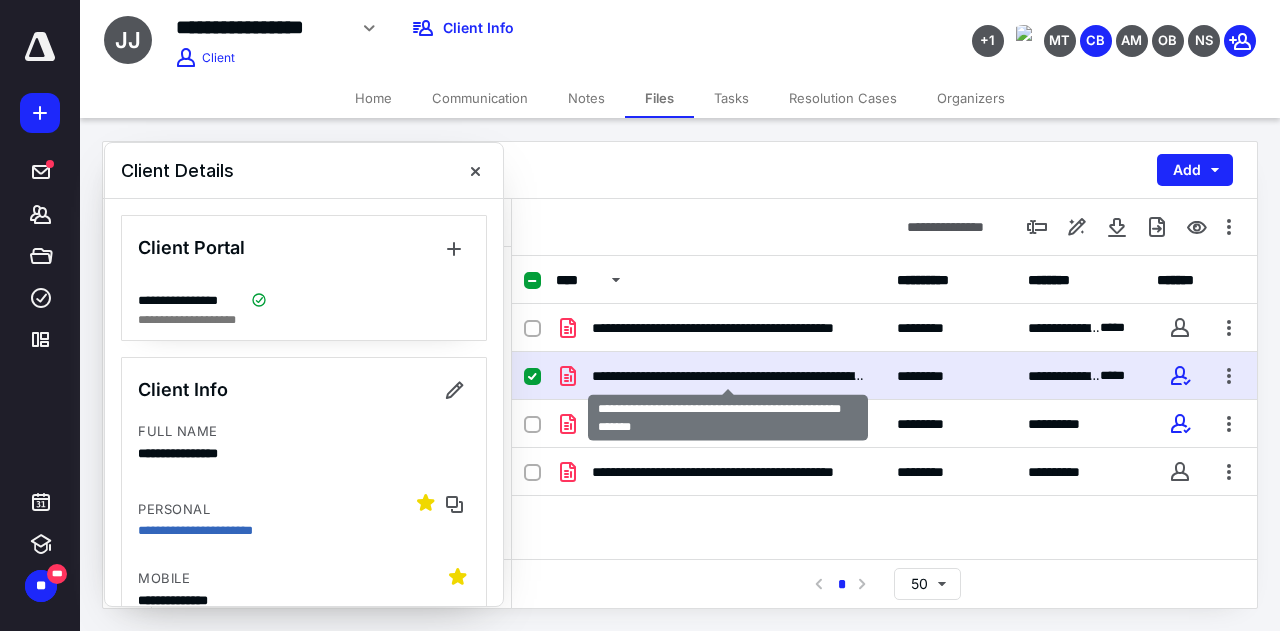 click on "**********" at bounding box center (728, 376) 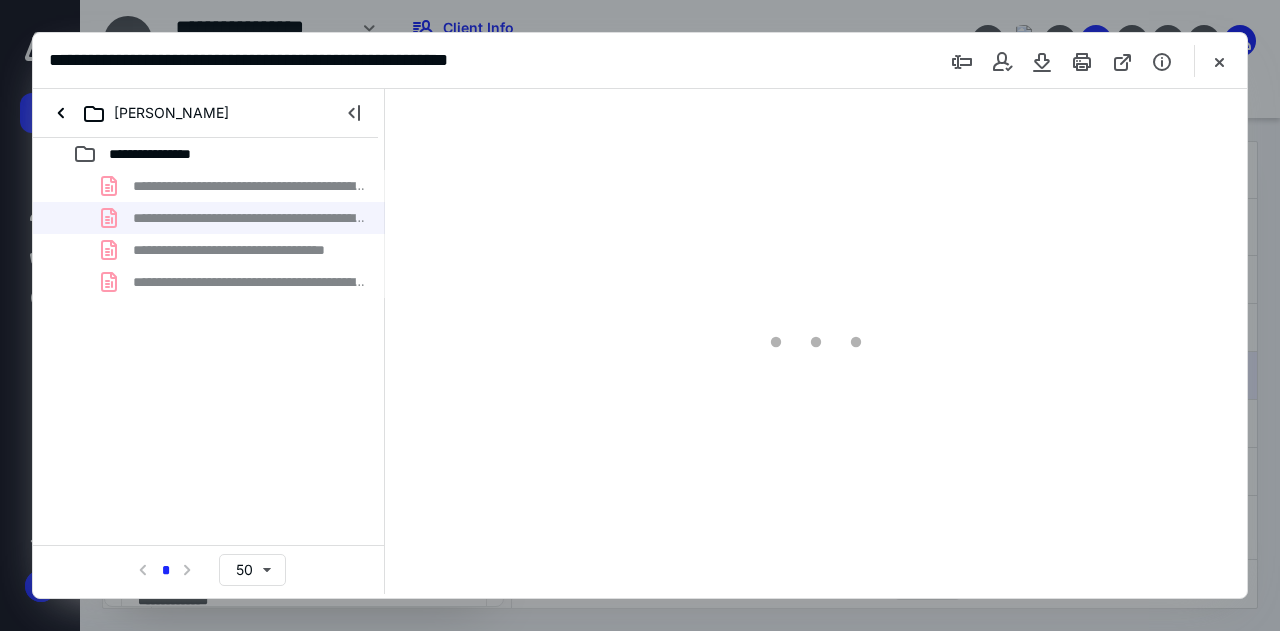 scroll, scrollTop: 0, scrollLeft: 0, axis: both 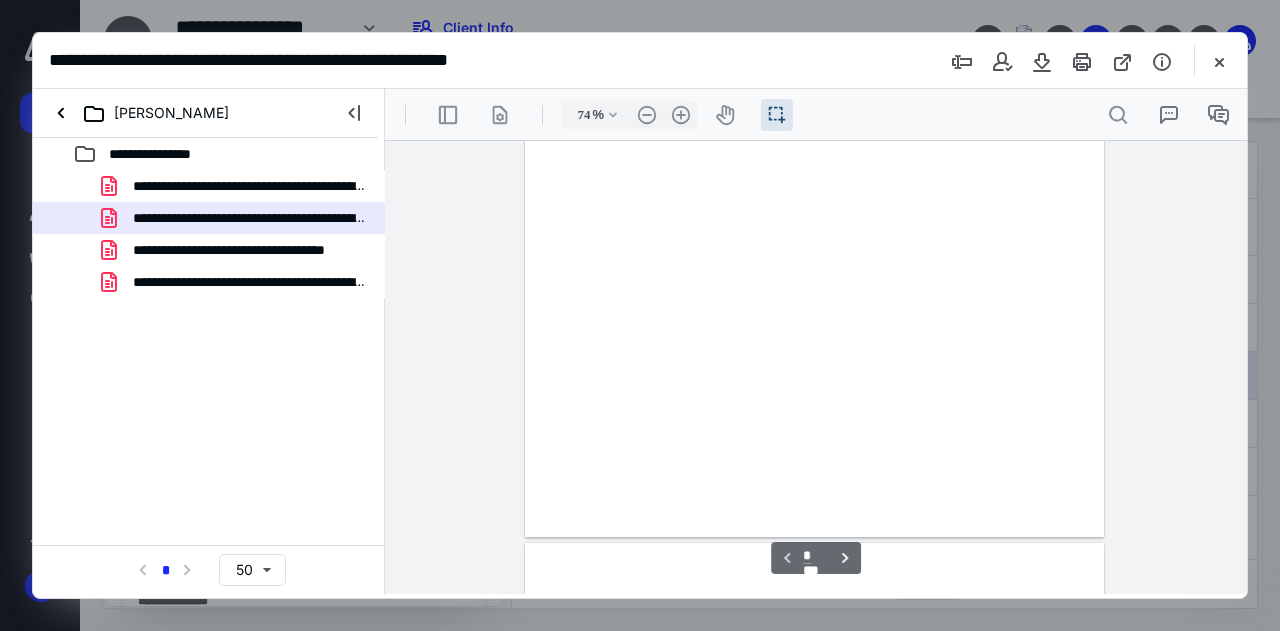 type on "106" 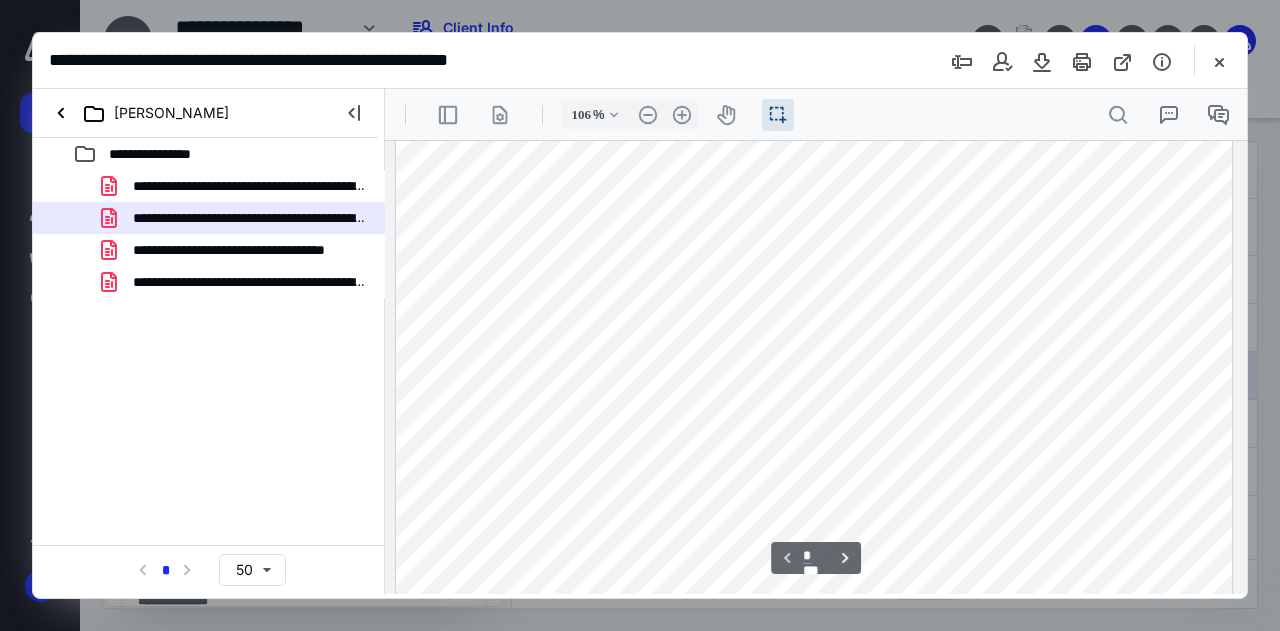 scroll, scrollTop: 80, scrollLeft: 0, axis: vertical 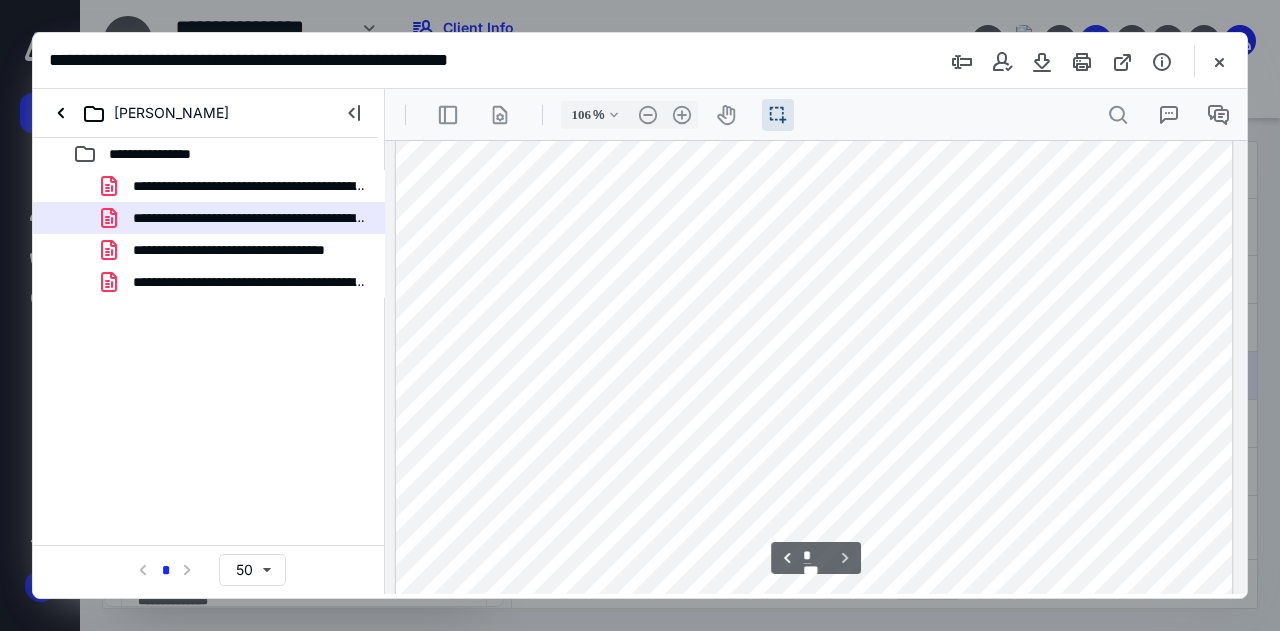 drag, startPoint x: 1243, startPoint y: 290, endPoint x: 1639, endPoint y: 592, distance: 498.01605 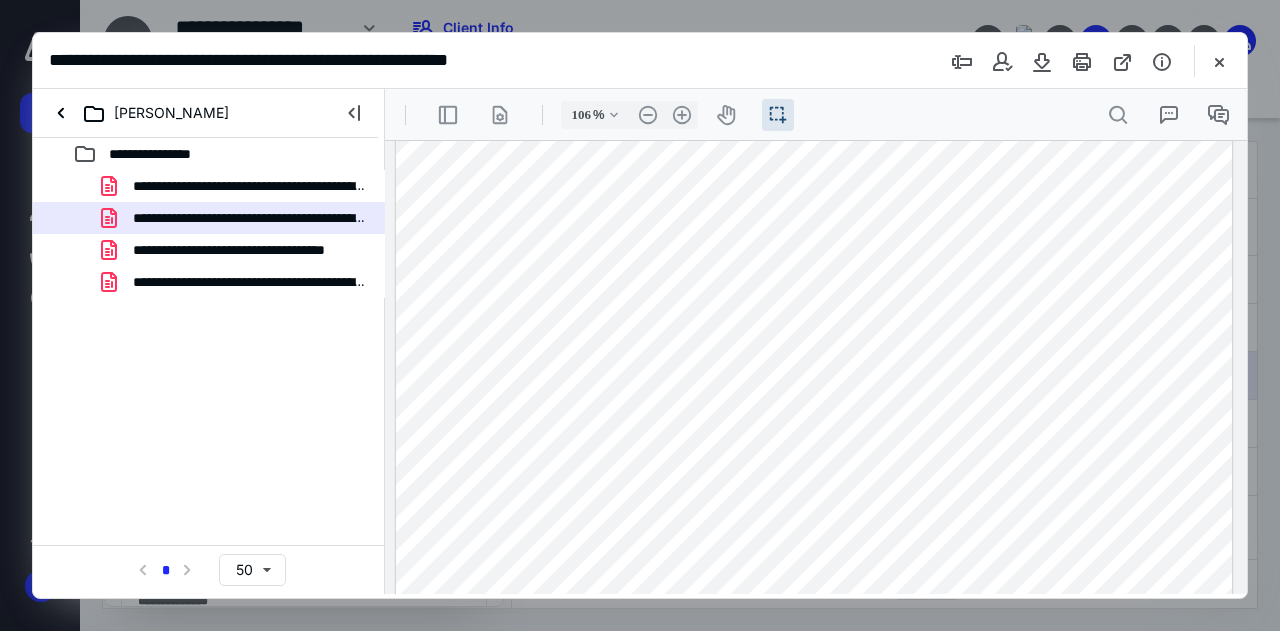 click on "**********" at bounding box center (640, 61) 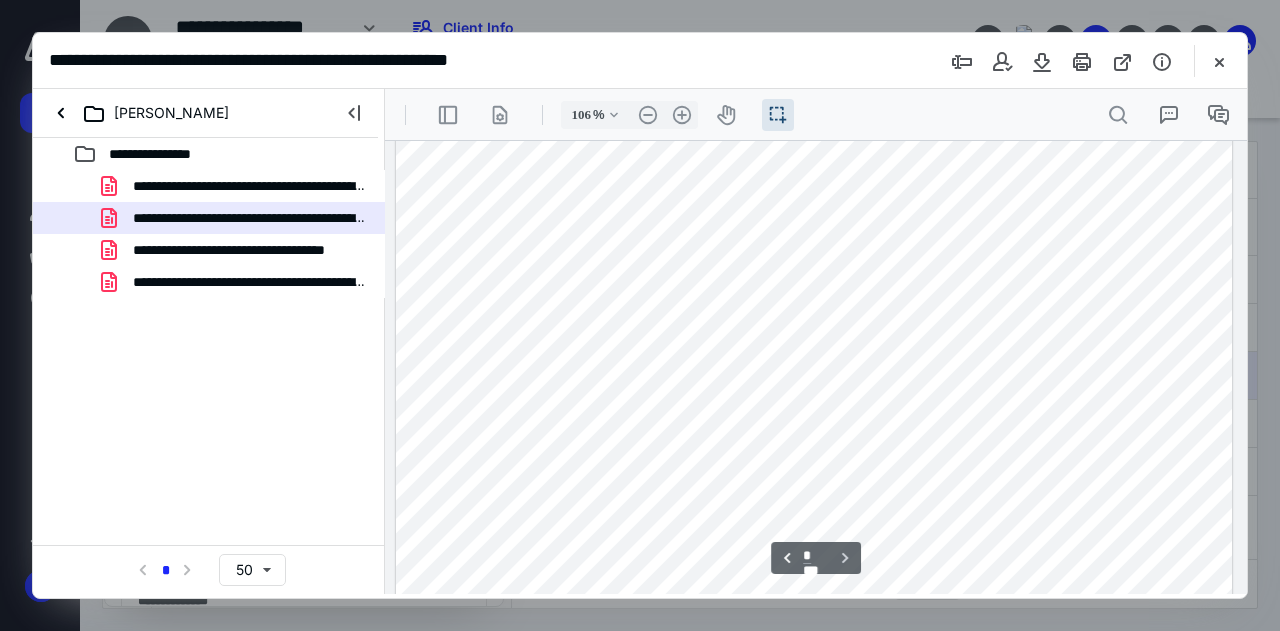 scroll, scrollTop: 674, scrollLeft: 0, axis: vertical 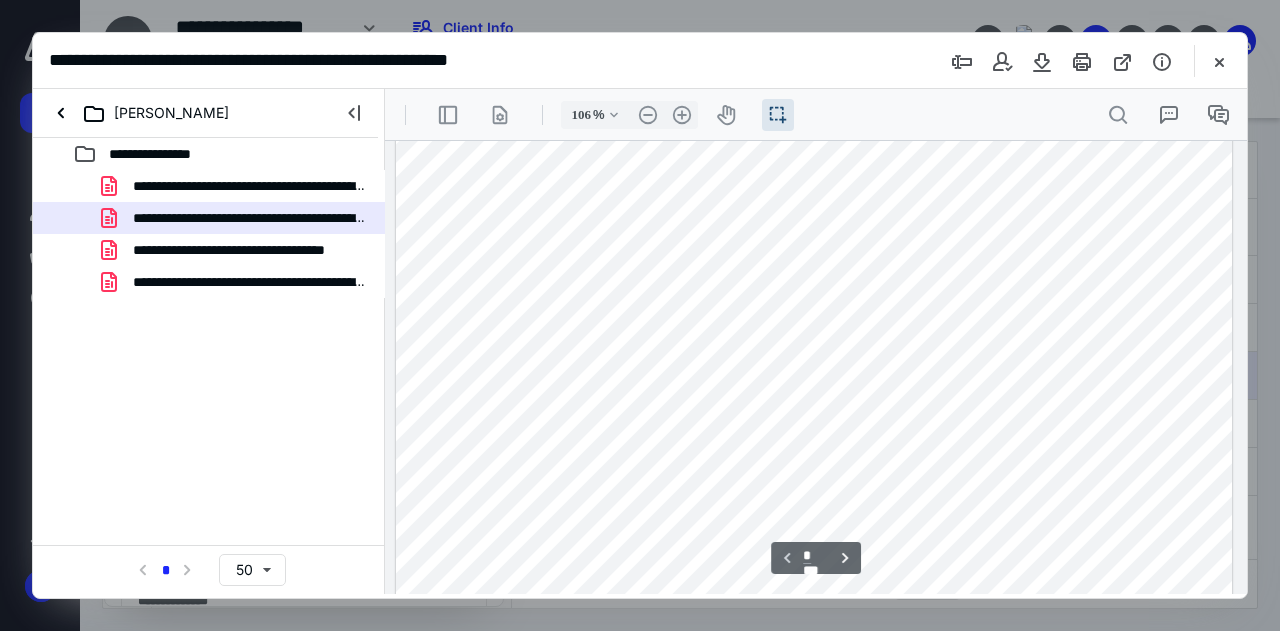 drag, startPoint x: 1243, startPoint y: 466, endPoint x: 1649, endPoint y: 355, distance: 420.90024 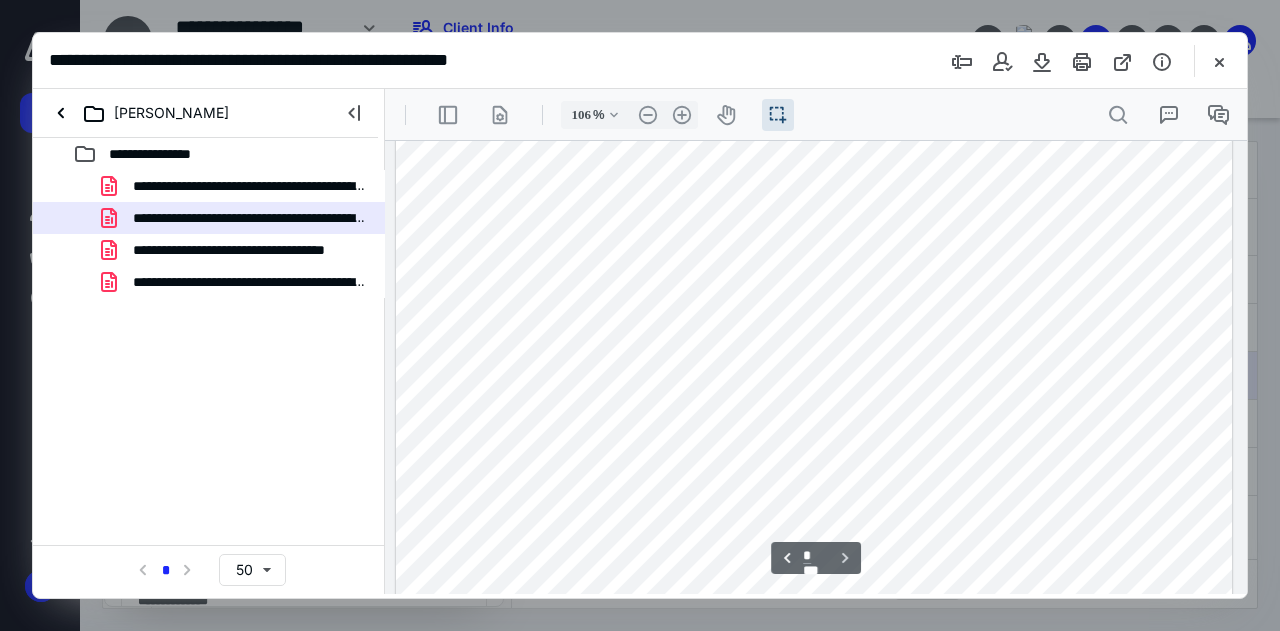 scroll, scrollTop: 722, scrollLeft: 0, axis: vertical 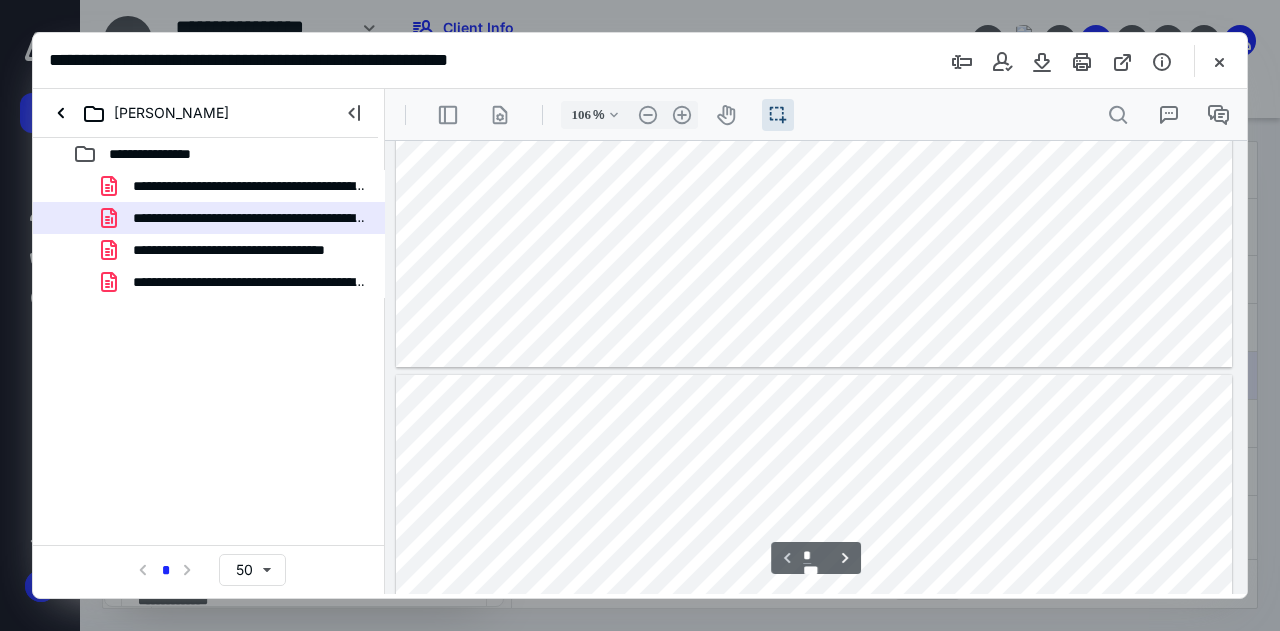 type on "*" 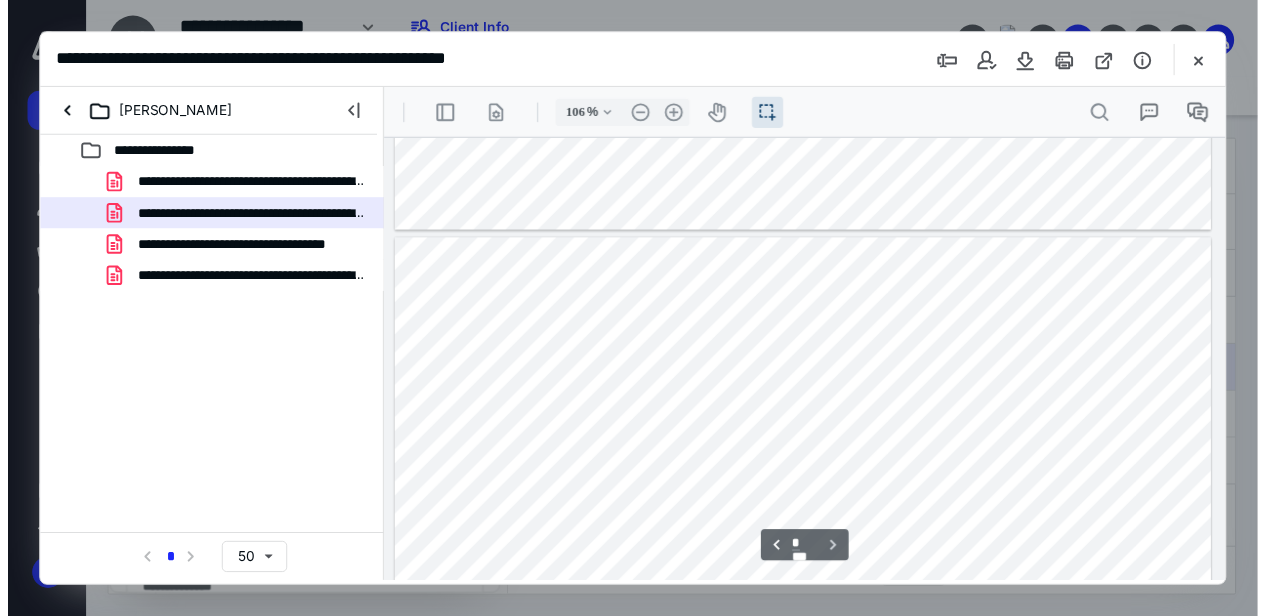 scroll, scrollTop: 564, scrollLeft: 0, axis: vertical 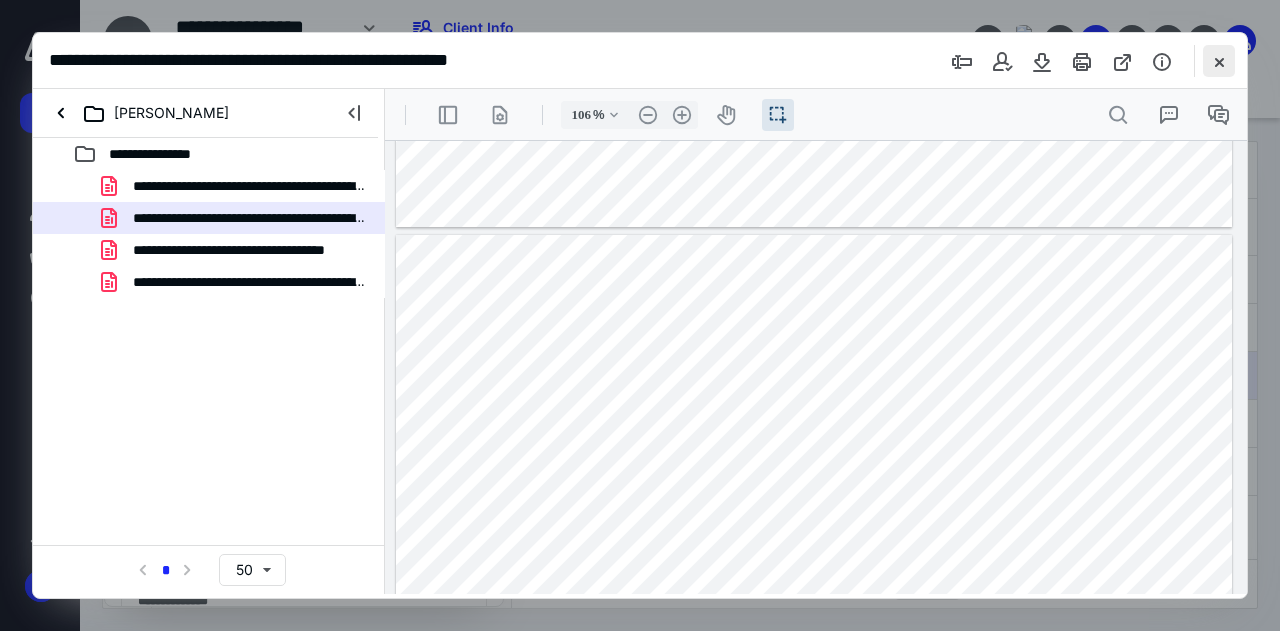 click at bounding box center (1219, 61) 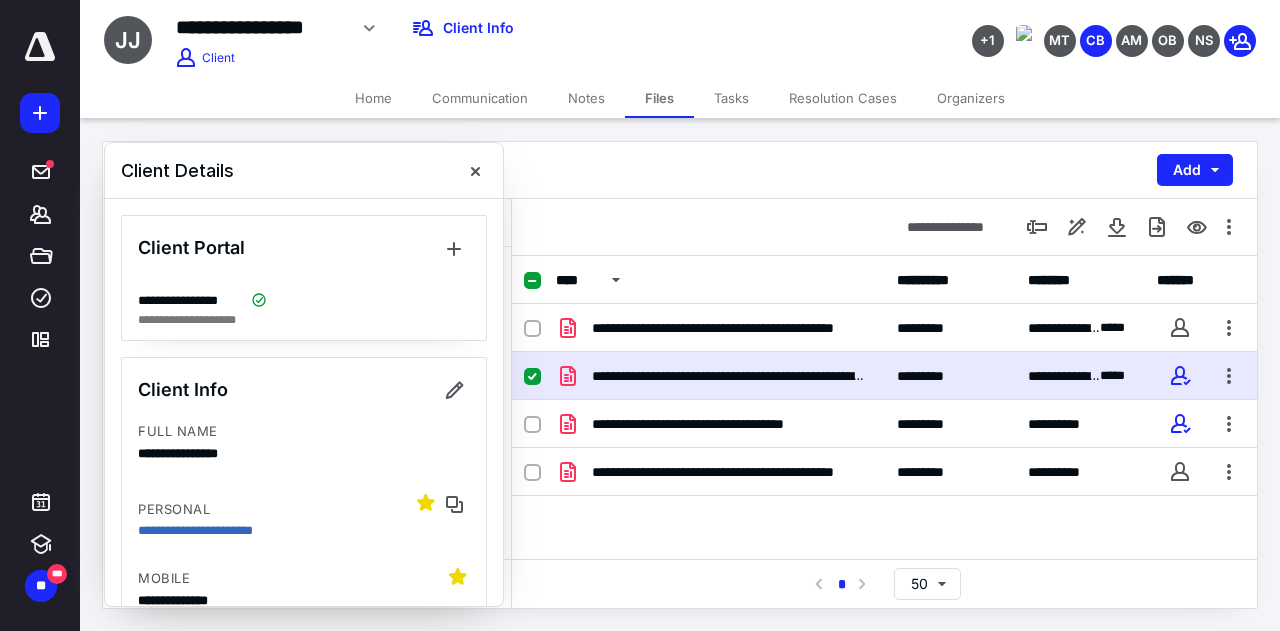 click at bounding box center (40, 47) 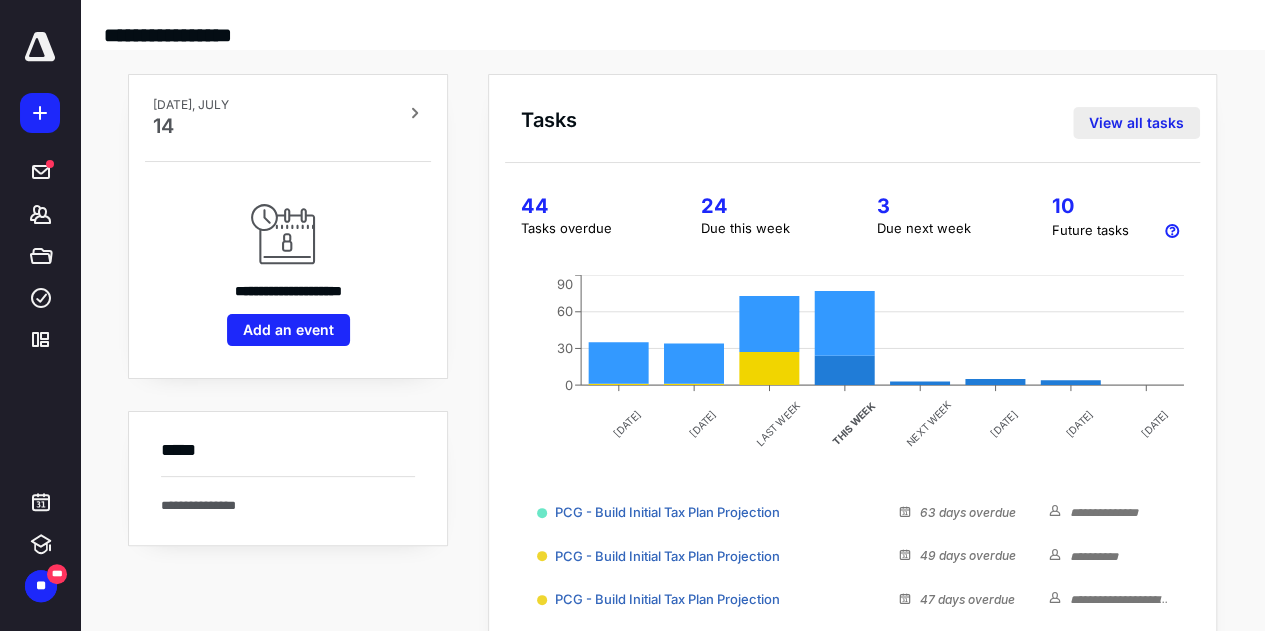 click on "View all tasks" at bounding box center (1136, 123) 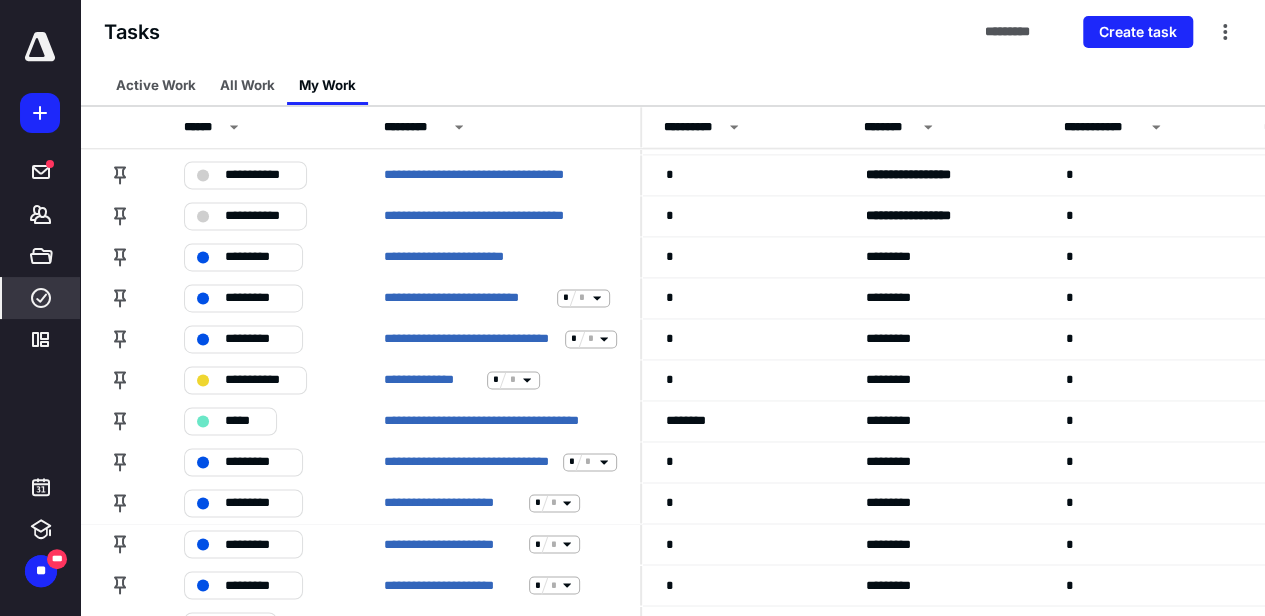 scroll, scrollTop: 1408, scrollLeft: 0, axis: vertical 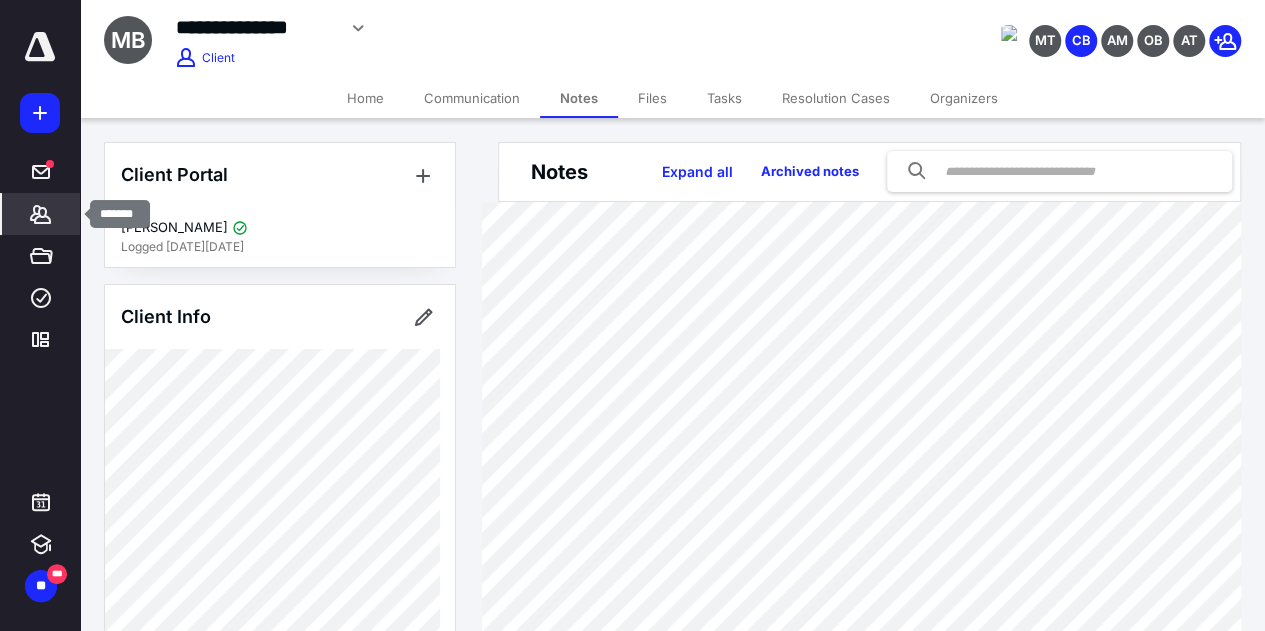 click 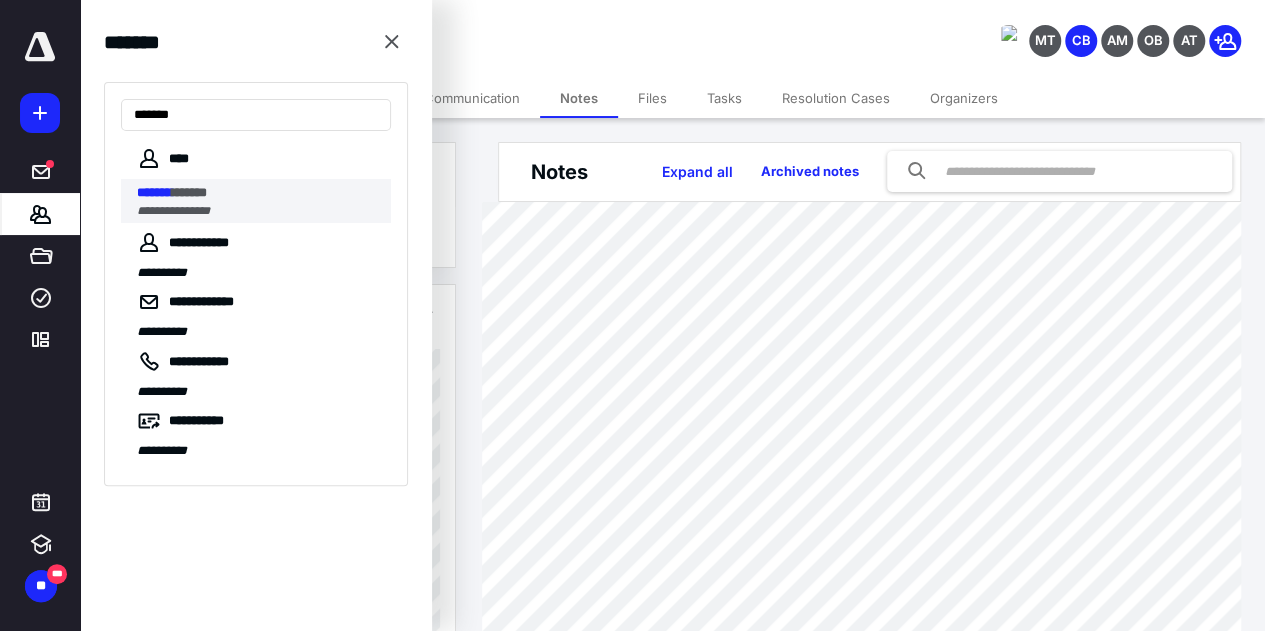 type on "*******" 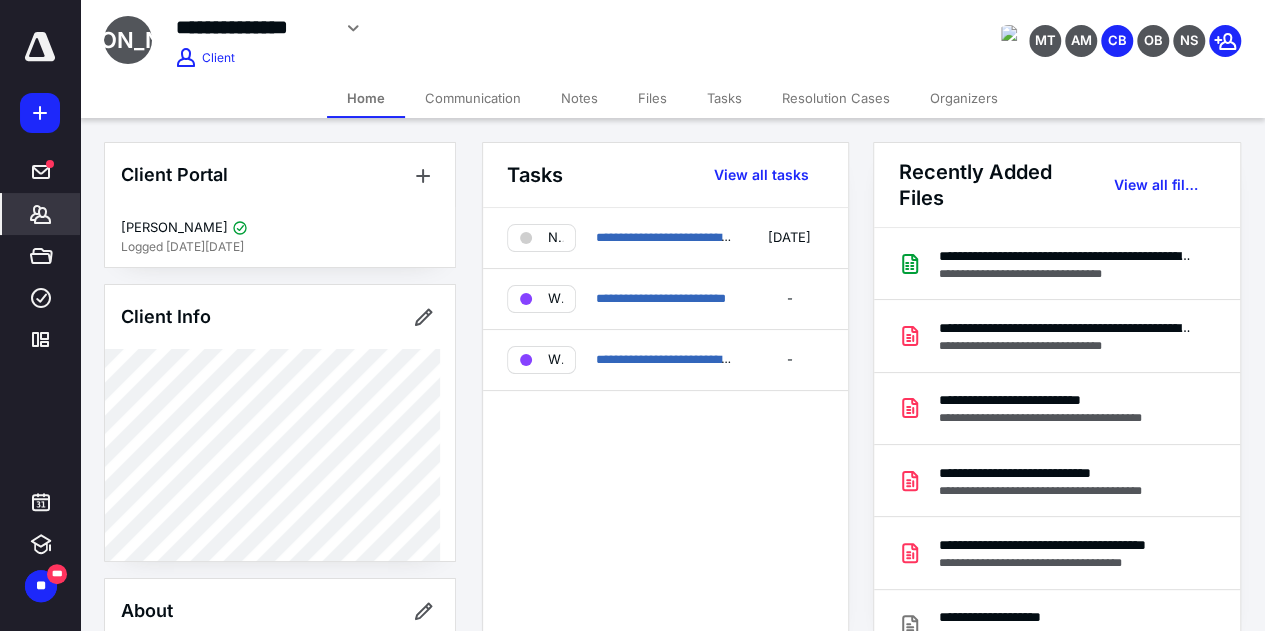 click on "Files" at bounding box center (652, 98) 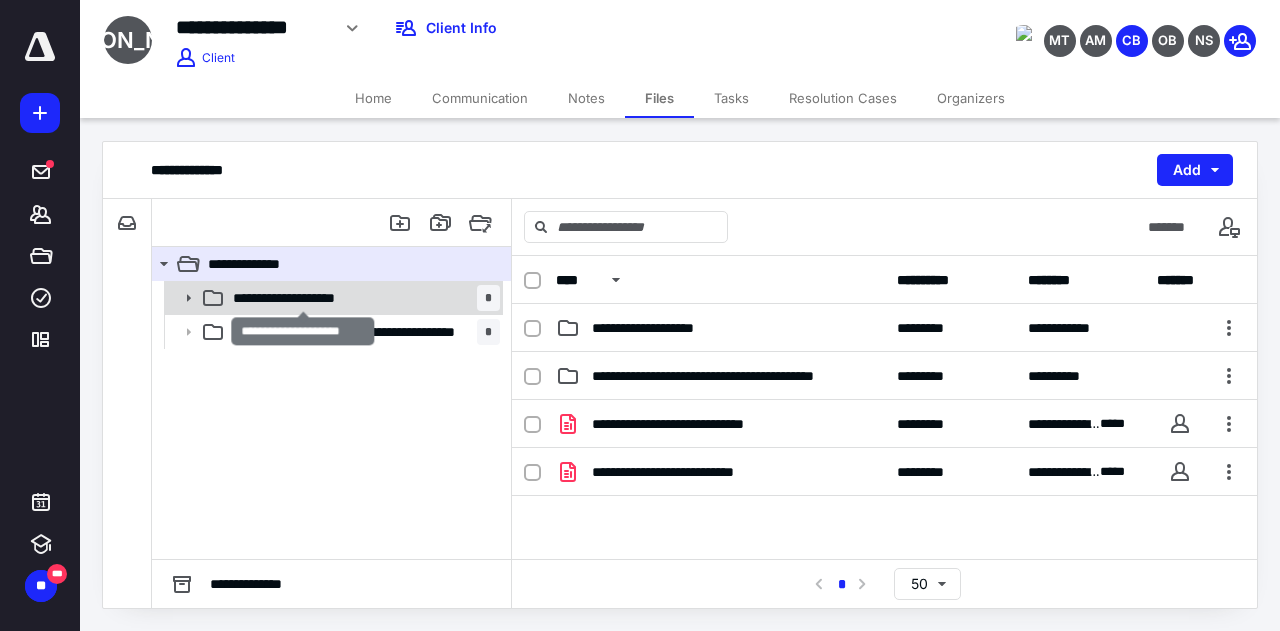 click on "**********" at bounding box center (303, 298) 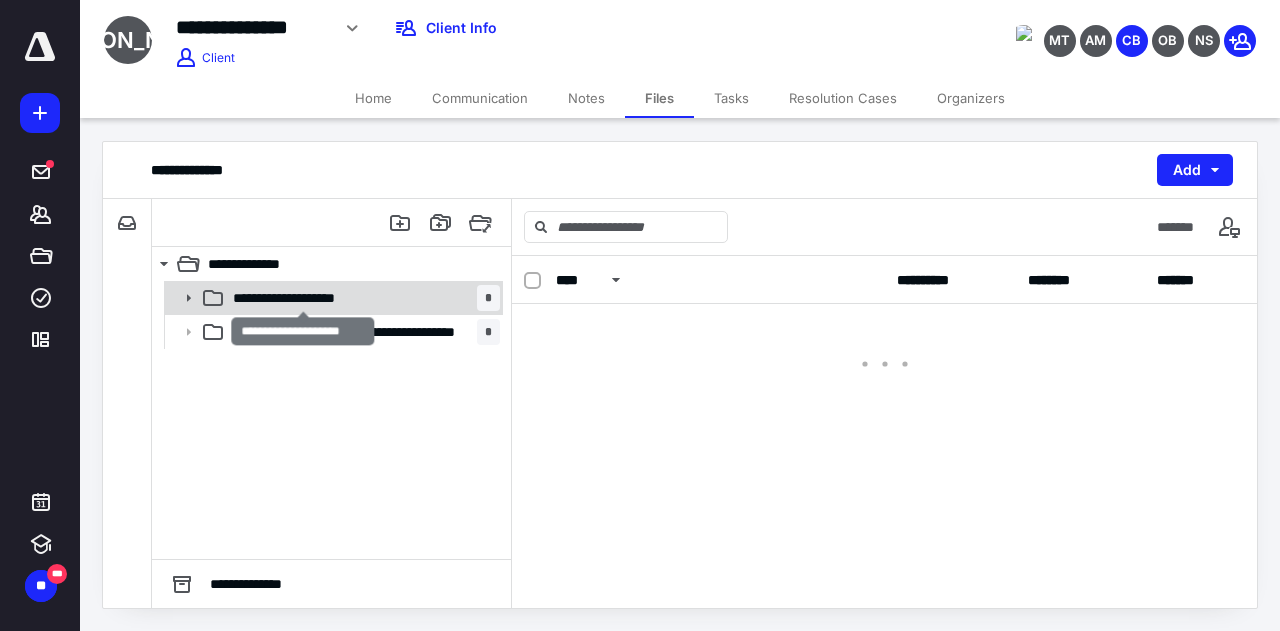 click on "**********" at bounding box center [303, 298] 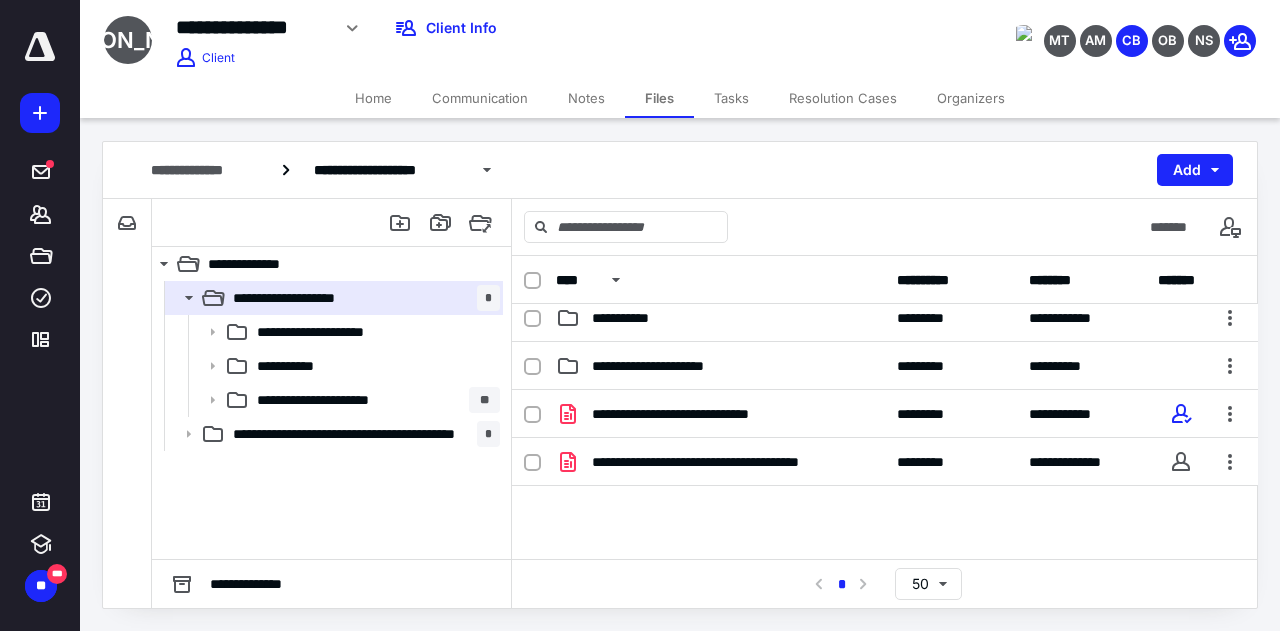 scroll, scrollTop: 59, scrollLeft: 0, axis: vertical 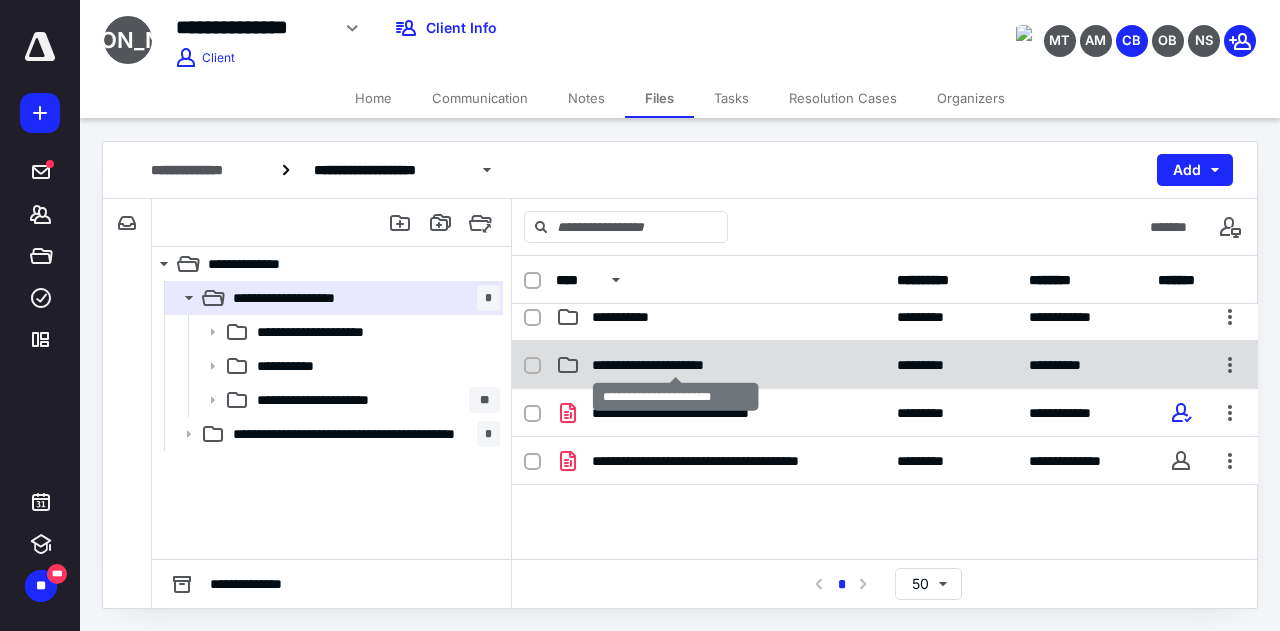 click on "**********" at bounding box center [676, 365] 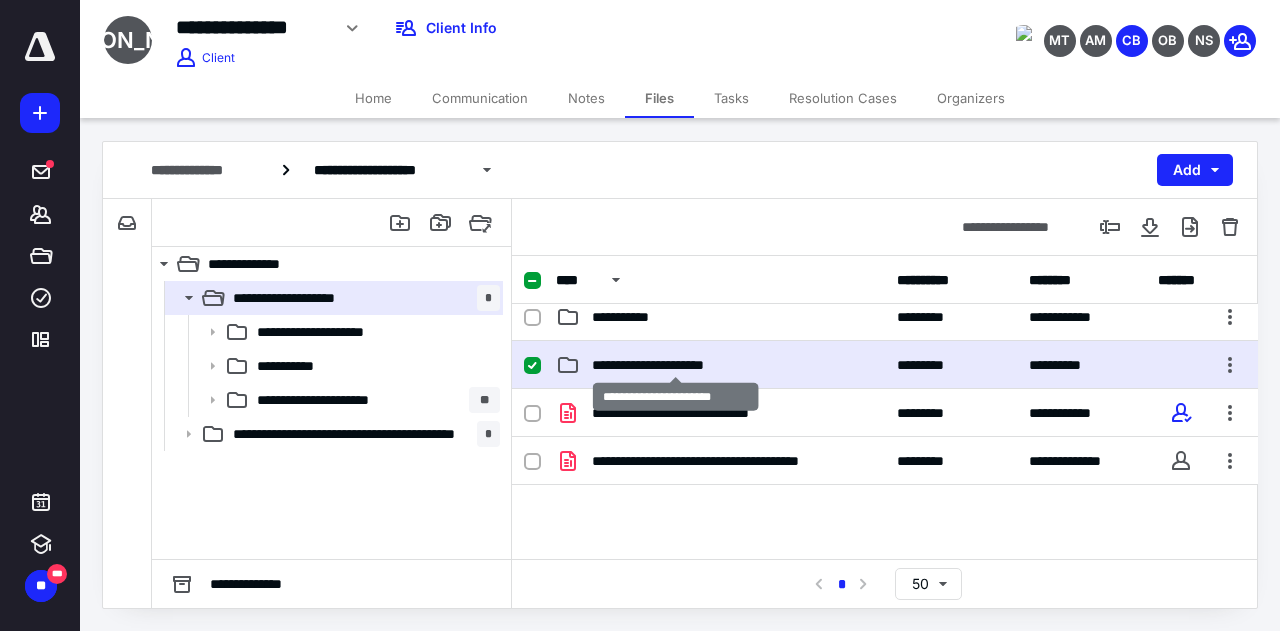 click on "**********" at bounding box center (676, 365) 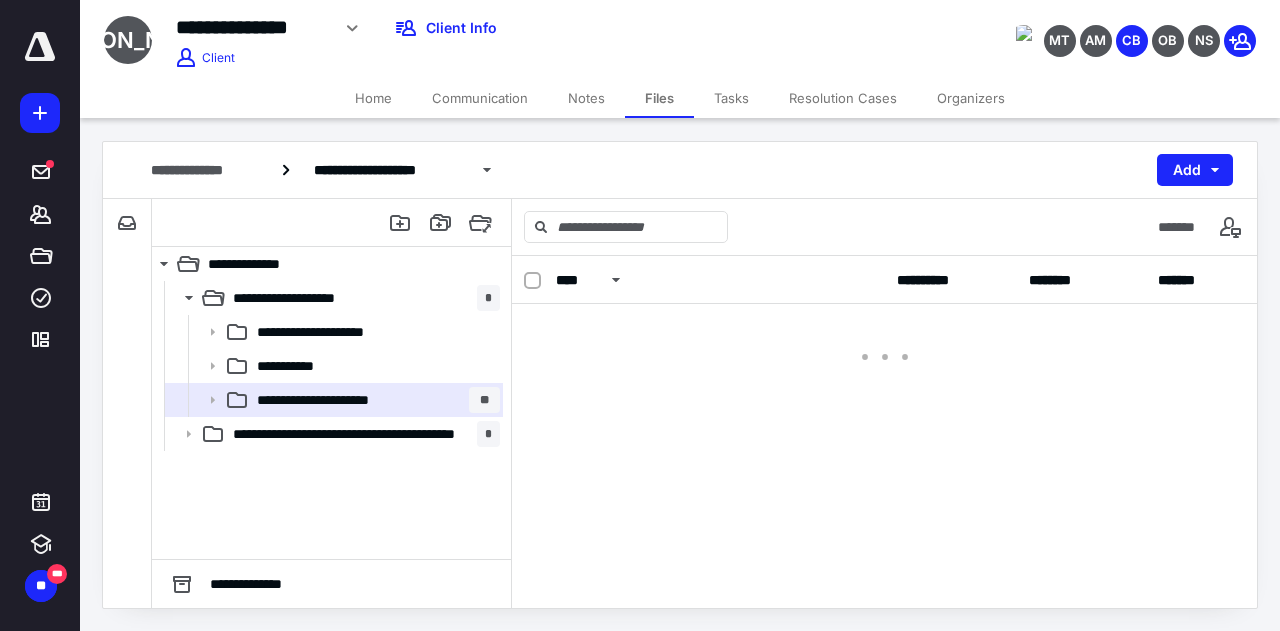 scroll, scrollTop: 0, scrollLeft: 0, axis: both 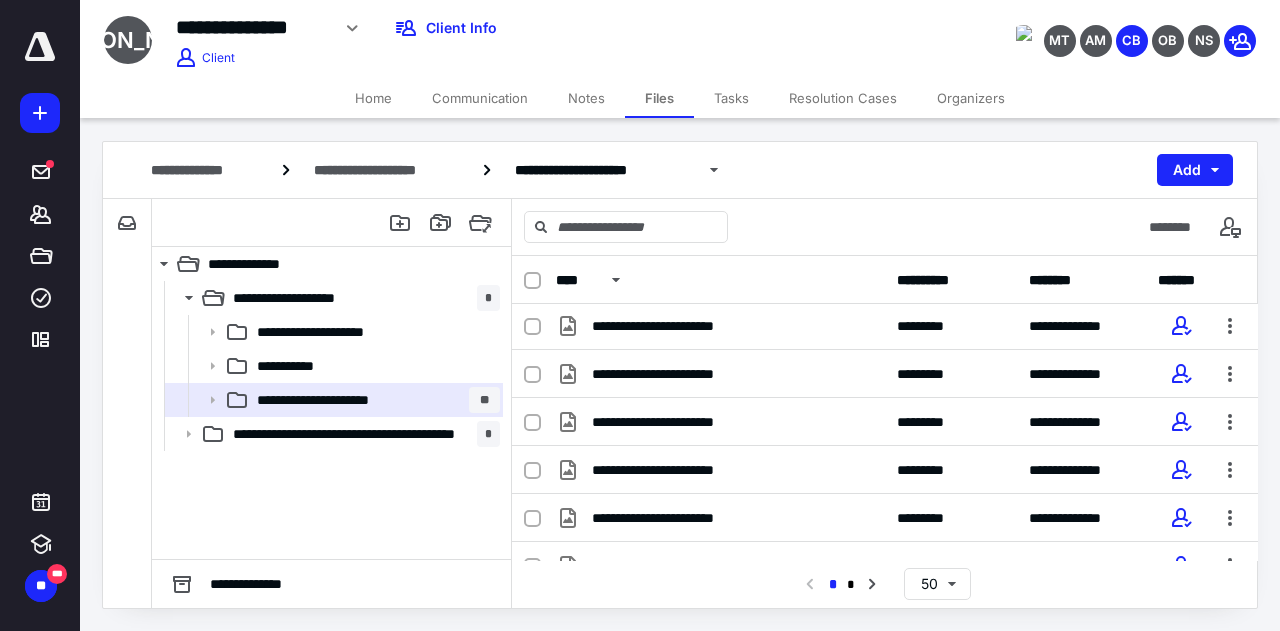 click on "**********" at bounding box center (720, 470) 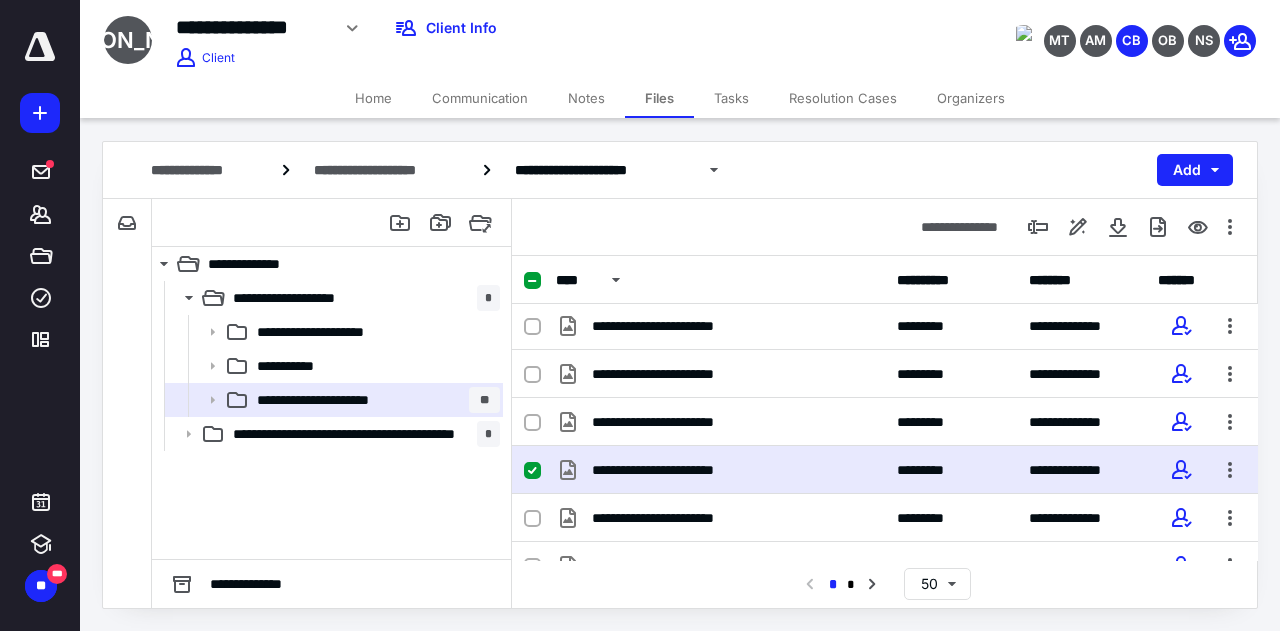 click on "**********" at bounding box center (720, 470) 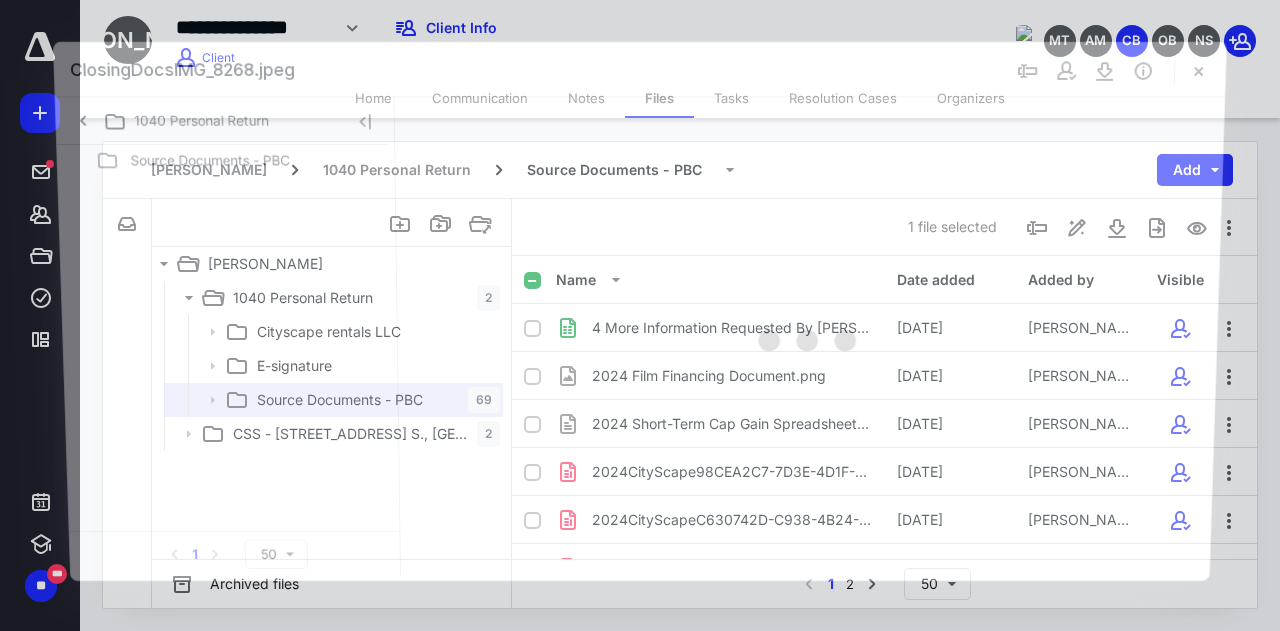 scroll, scrollTop: 1106, scrollLeft: 0, axis: vertical 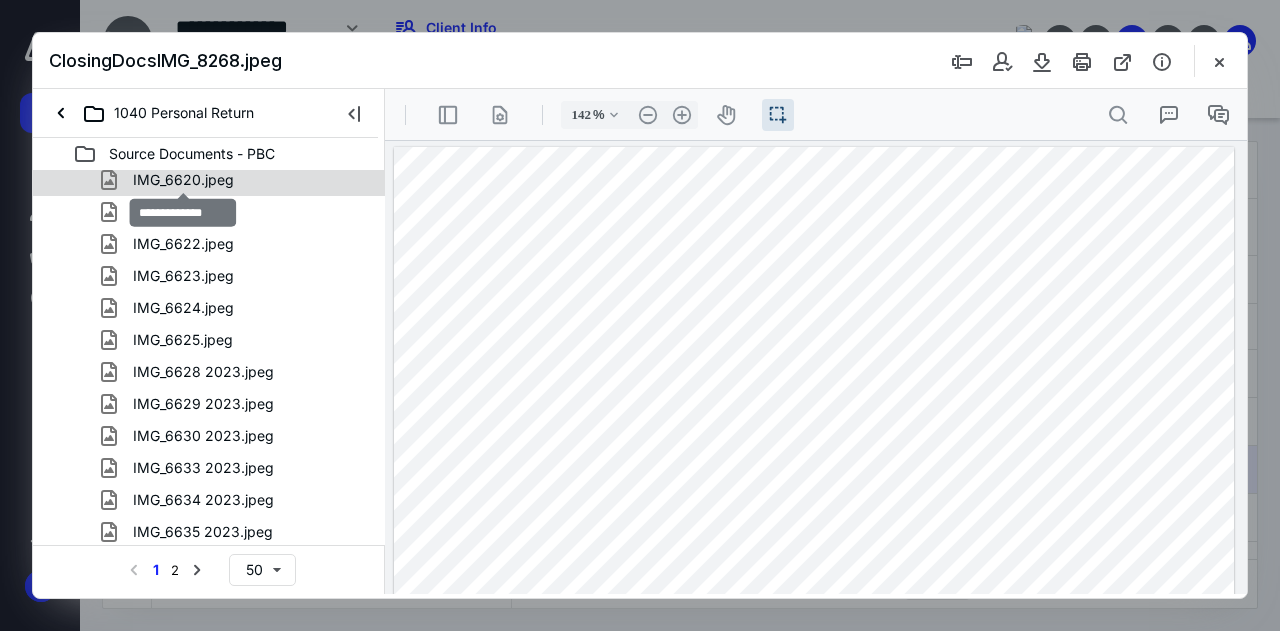 click on "IMG_6620.jpeg" at bounding box center [183, 180] 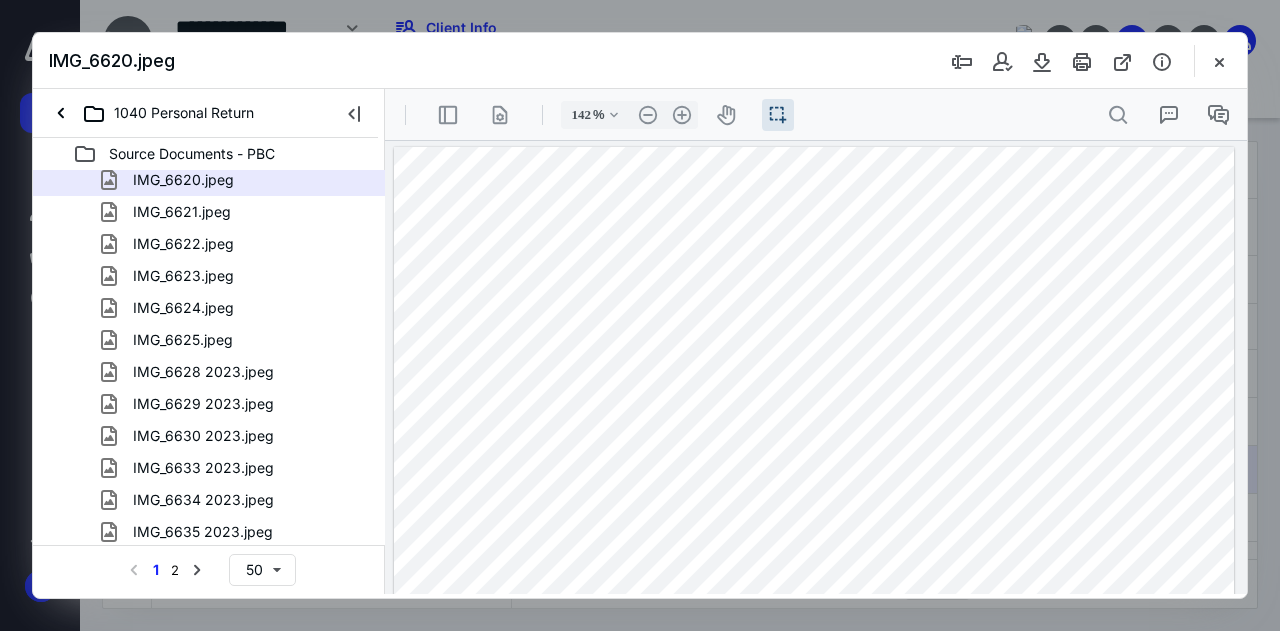 scroll, scrollTop: 1223, scrollLeft: 0, axis: vertical 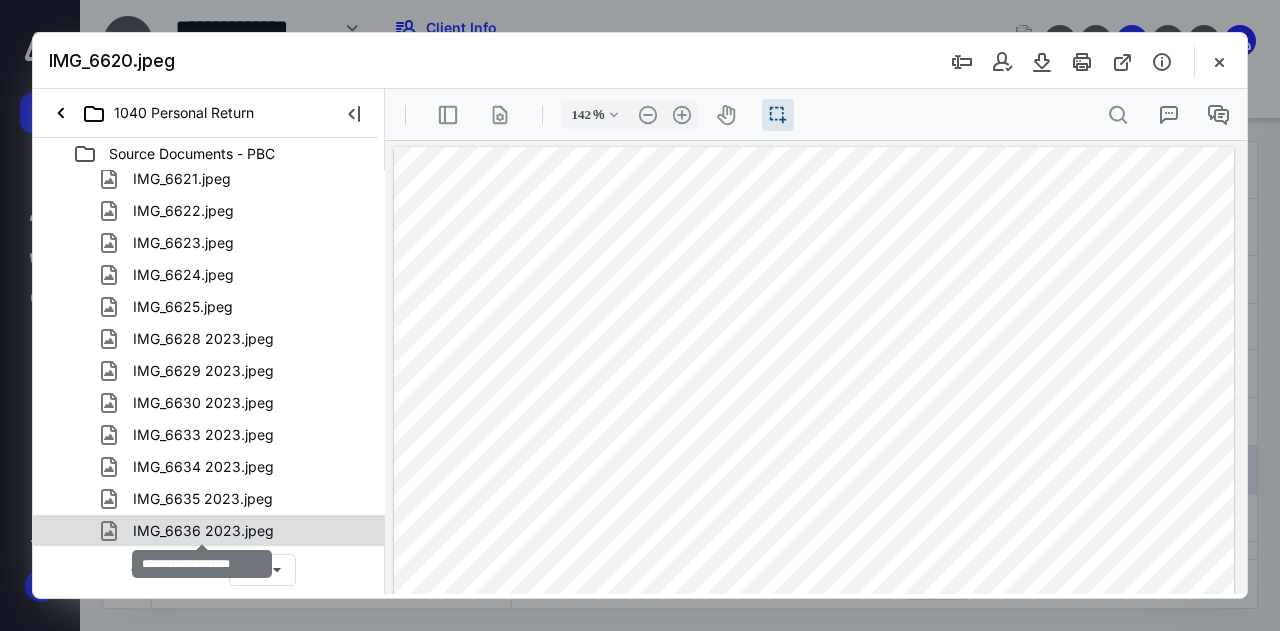 click on "IMG_6636 2023.jpeg" at bounding box center [203, 531] 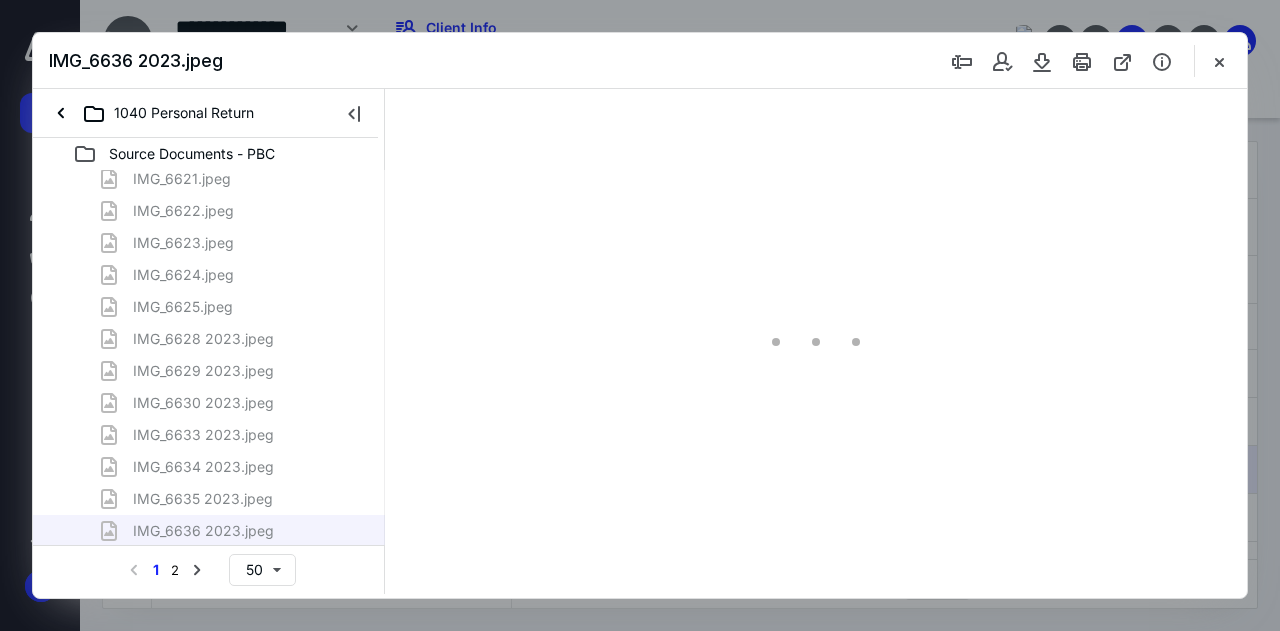 type on "142" 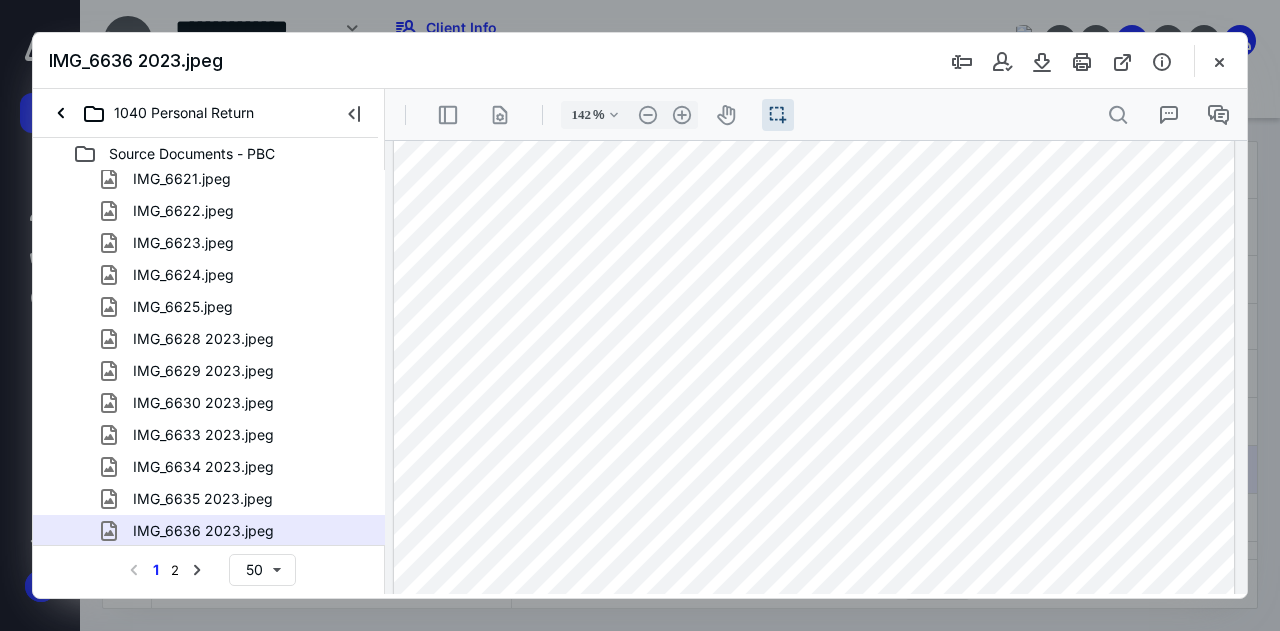 scroll, scrollTop: 94, scrollLeft: 0, axis: vertical 